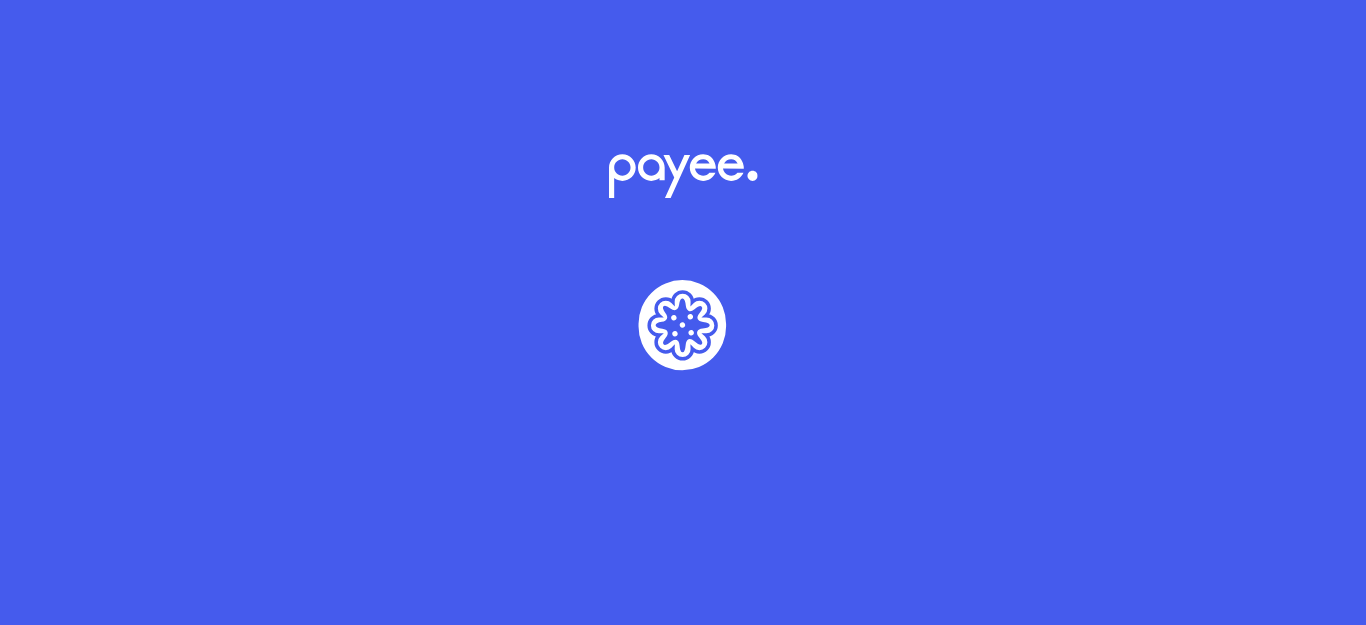scroll, scrollTop: 0, scrollLeft: 0, axis: both 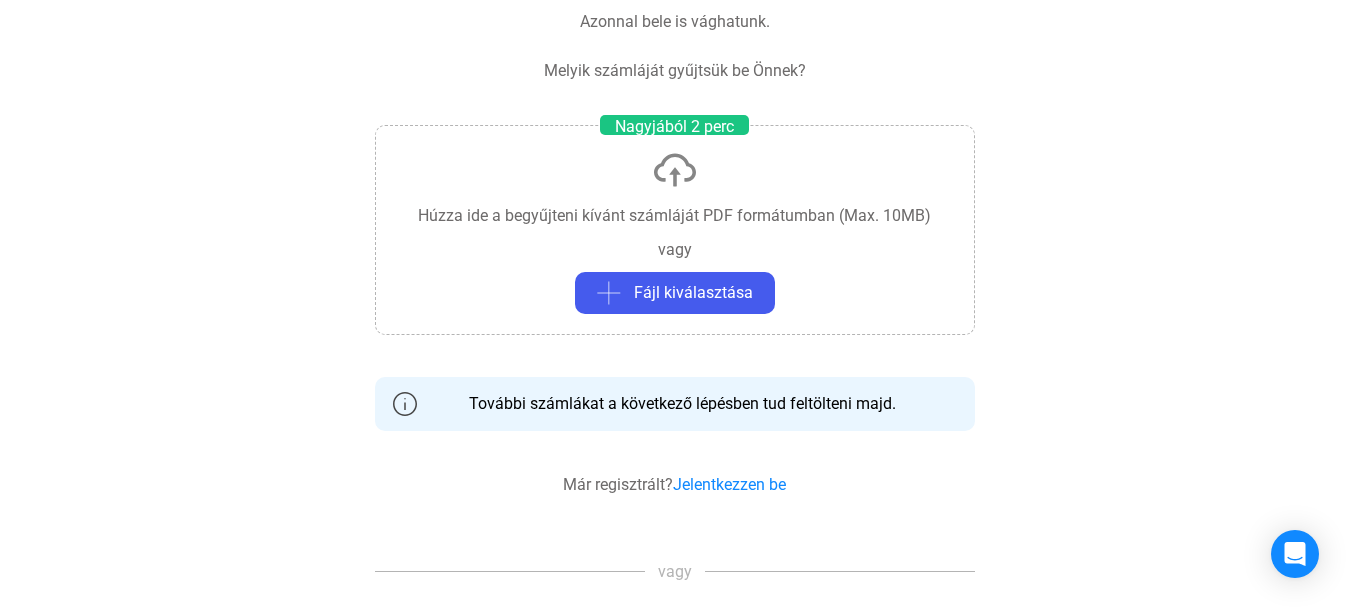 click on "Üdvözöljük a Payee-nél! Azonnal bele is vághatunk. Melyik számláját gyűjtsük be Önnek? Nagyjából 2 perc Húzza ide a begyűjteni kívánt számláját PDF formátumban (Max. 10MB) vagy Fájl kiválasztása További számlákat a következő lépésben tud feltölteni majd. Már regisztrált? Jelentkezzen be vagy Folytatás Számlázz.hu fiókkal Excel / CSV feltöltés tömegesen Folytatás Stripe fiókokkal Ügyindítás Payee API-n keresztül Kérdése van? Email Írjon emailt, és szakértőnk a lehető leghamarabb válaszolnak önnek. Email írása Csevegés Kérdezzen szakértő kollégáinktól chaten. Chat indítása Tanácsadás Foglaljon konzultációt munkatársunkkal, ahol felteheti kérdéseit. Időpontfoglalása" at bounding box center [674, 710] 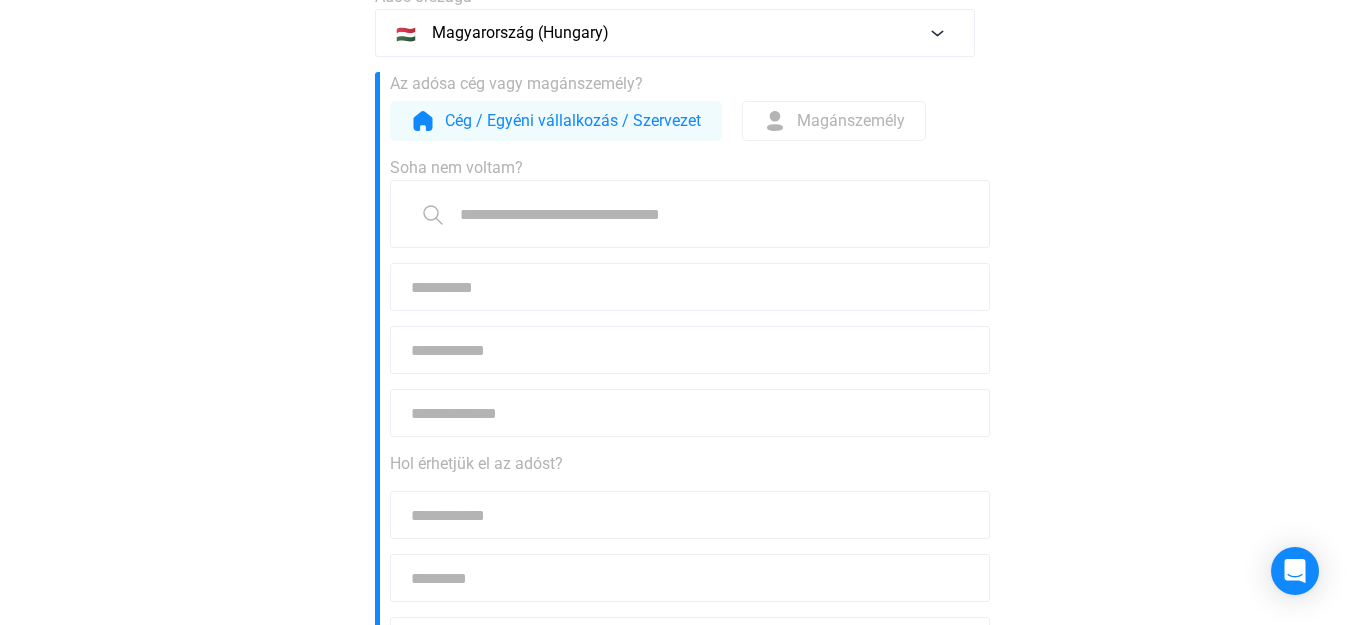click at bounding box center (690, 214) 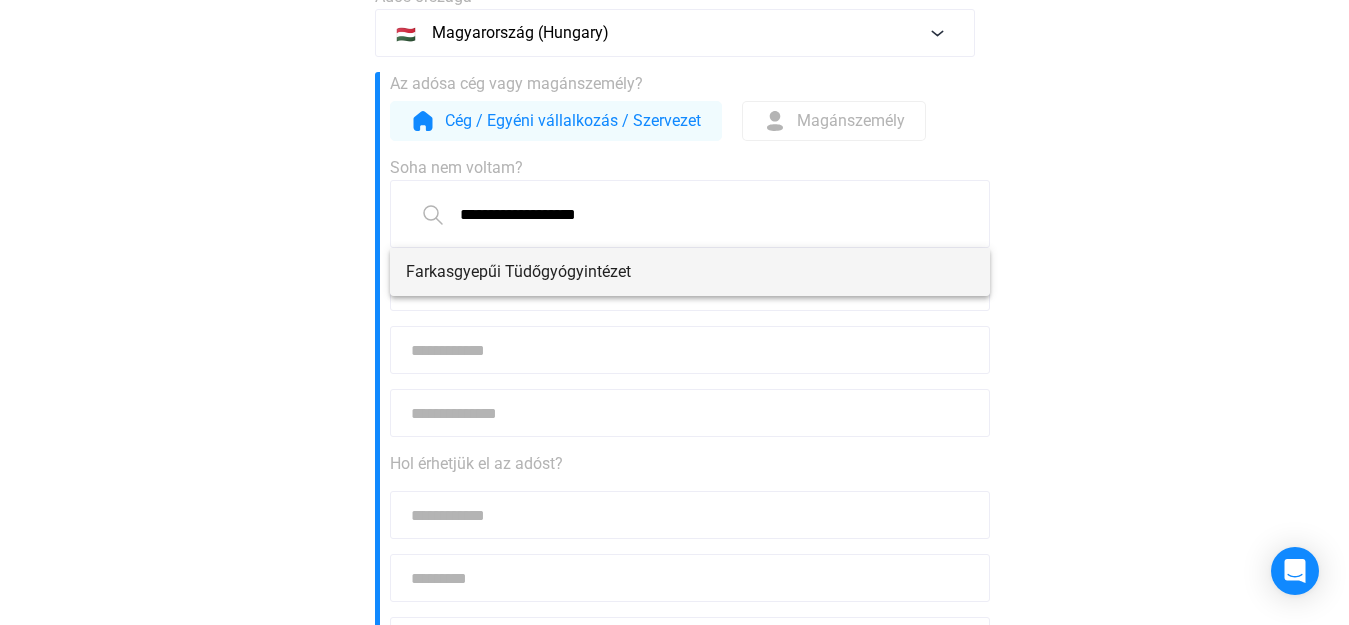 type on "**********" 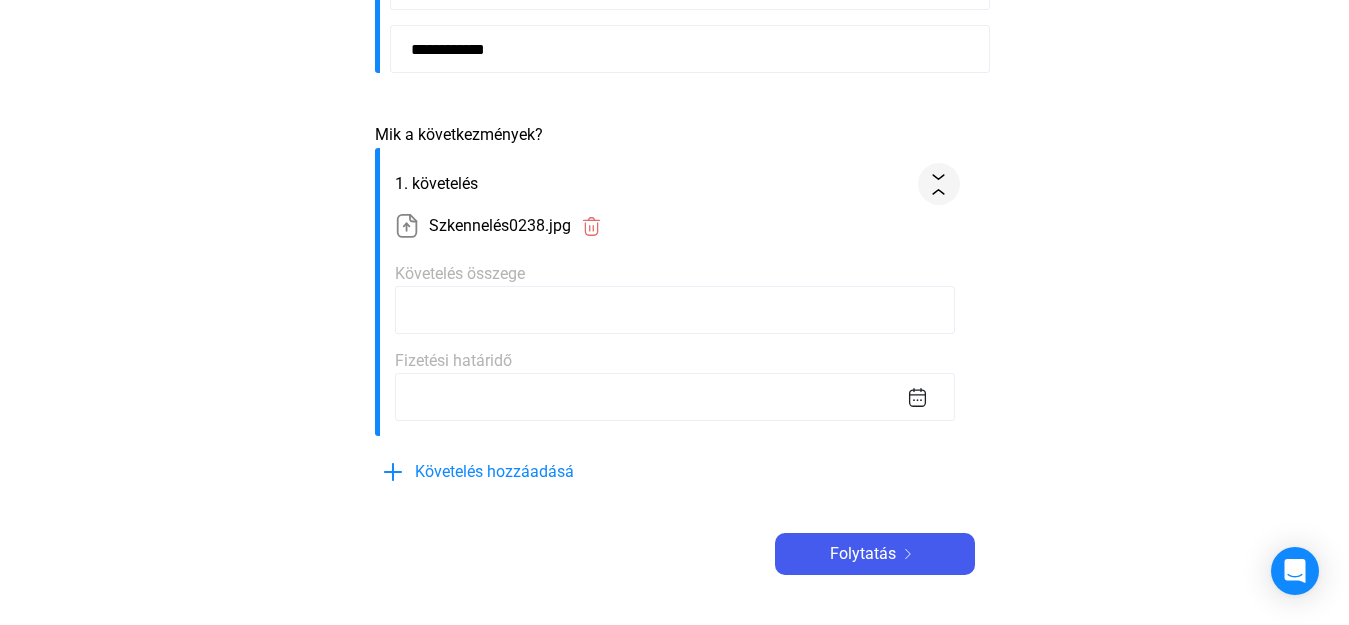 scroll, scrollTop: 800, scrollLeft: 0, axis: vertical 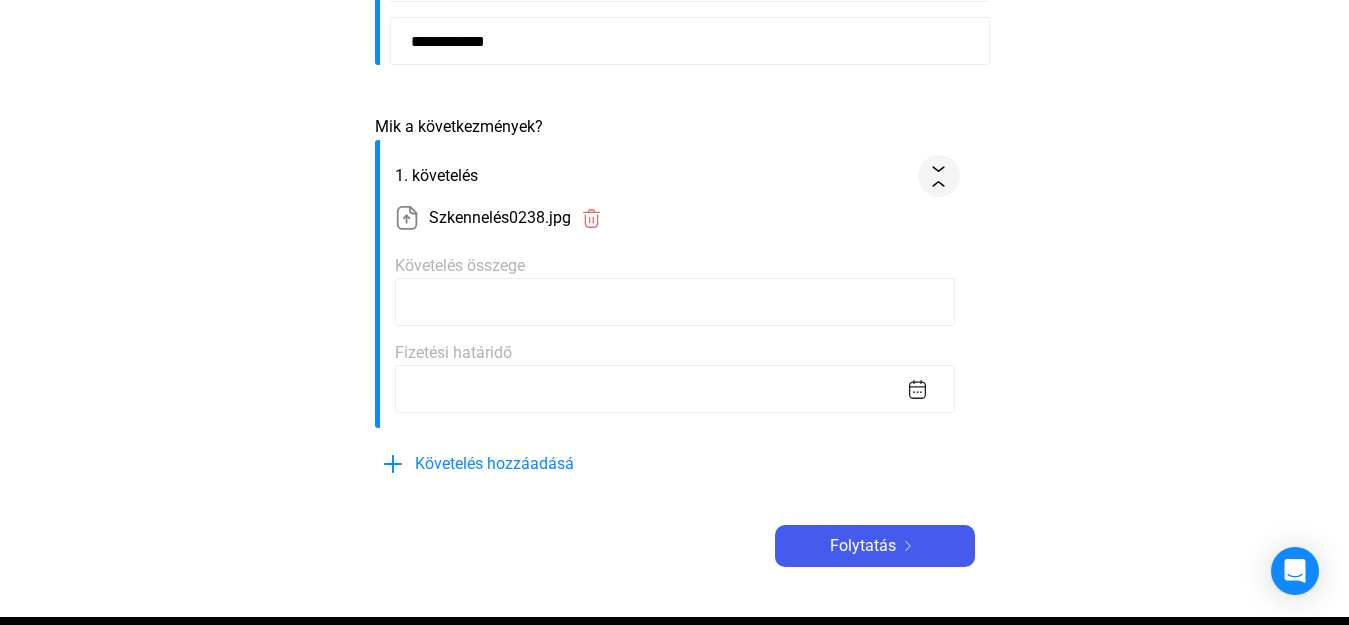 click on "Fizetési határidő" at bounding box center [677, 377] 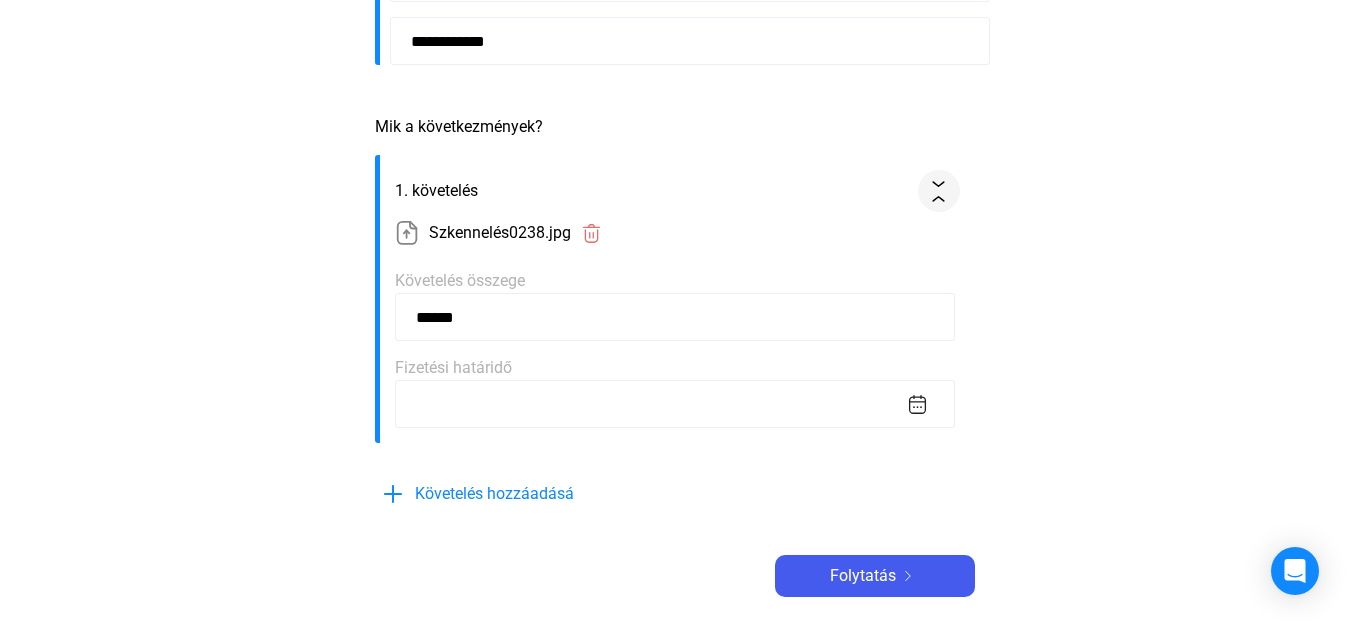 type on "******" 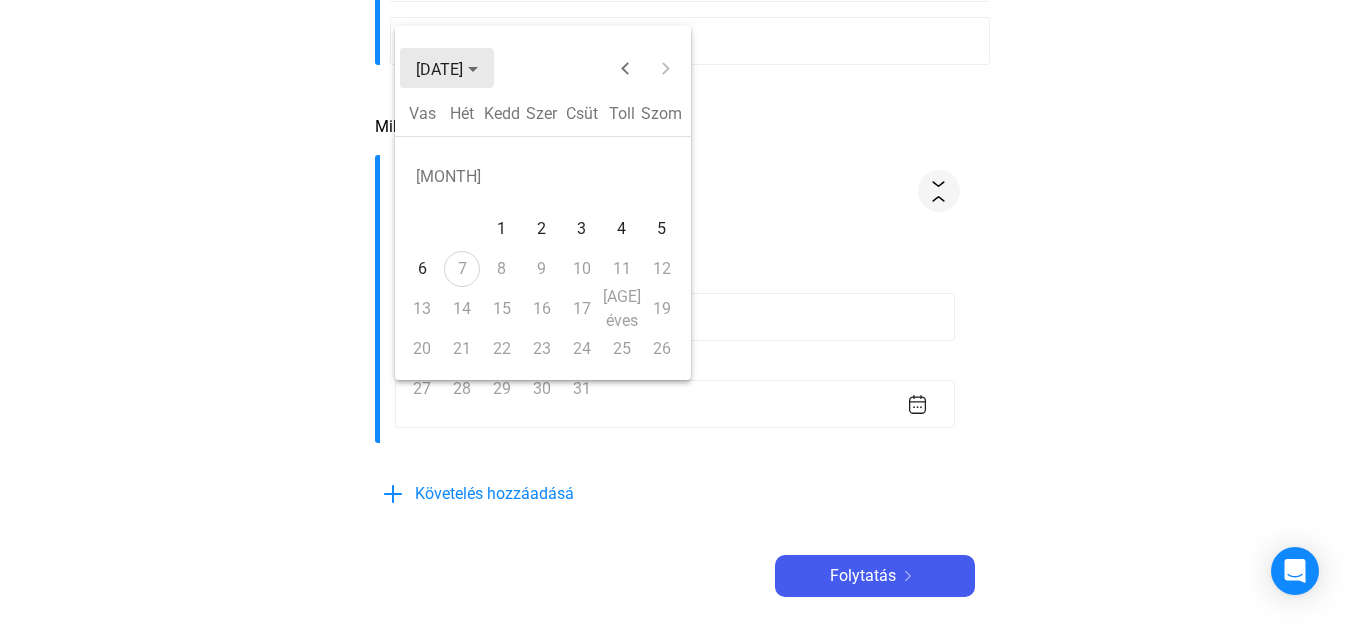 click at bounding box center (473, 69) 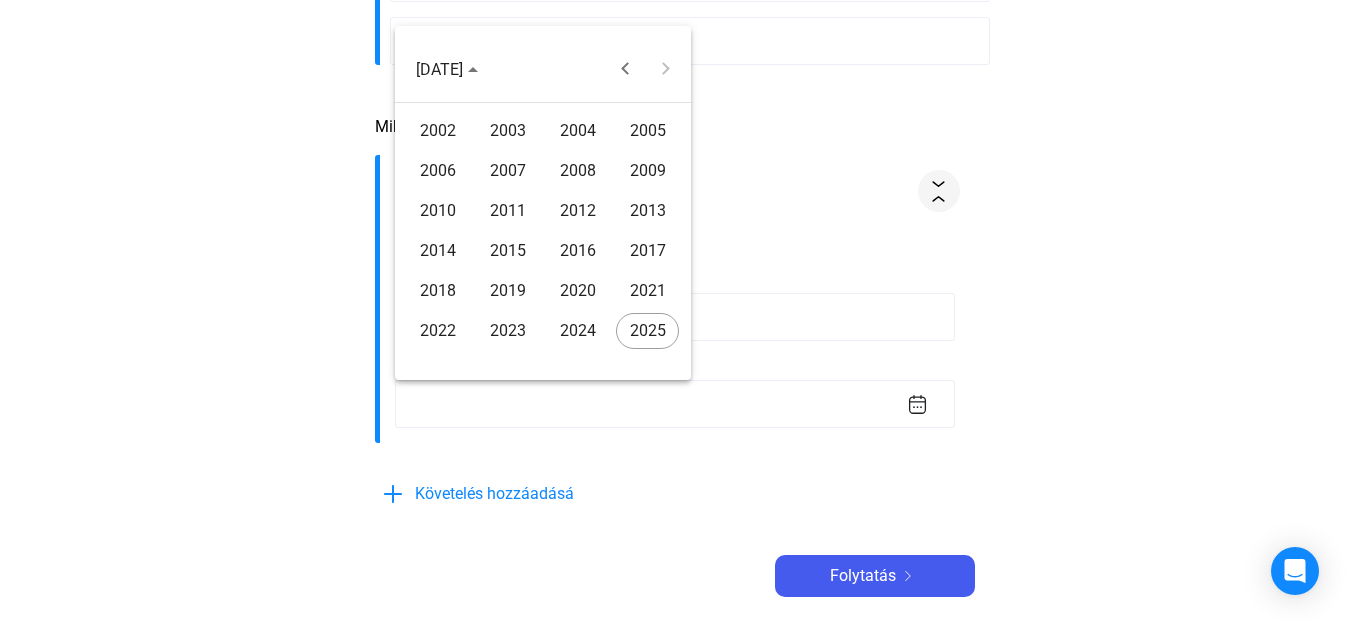 click on "2024" at bounding box center [578, 330] 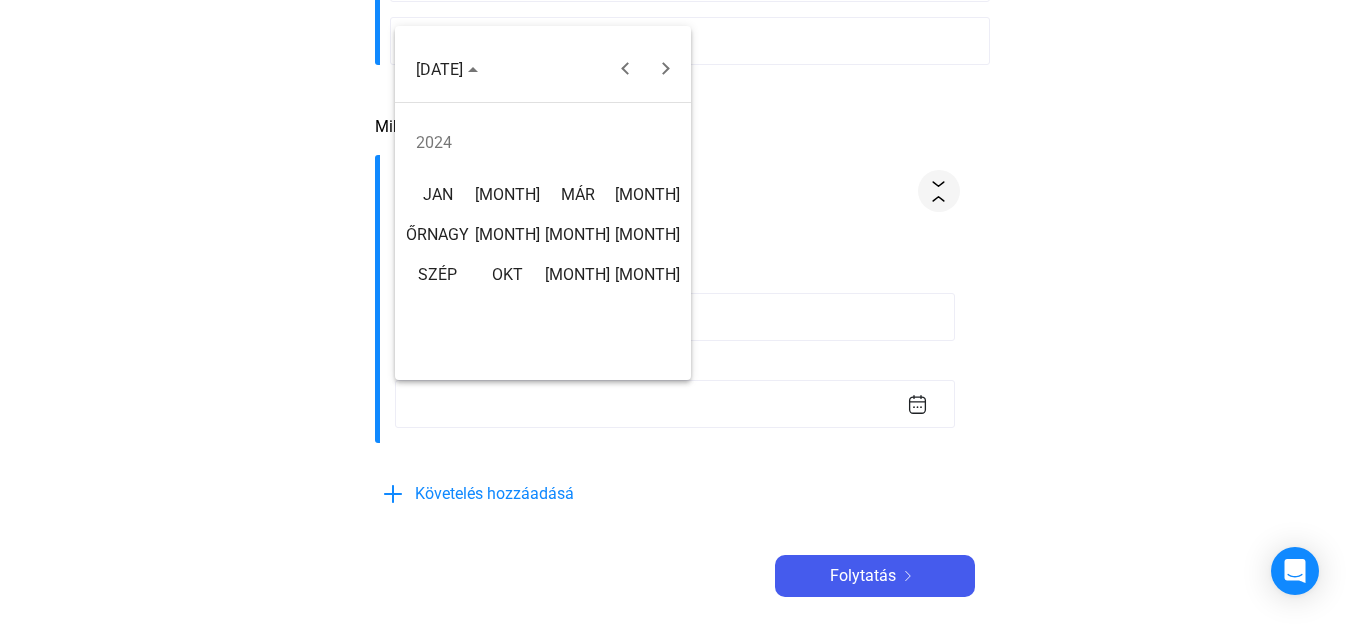 click on "JAN" at bounding box center [438, 194] 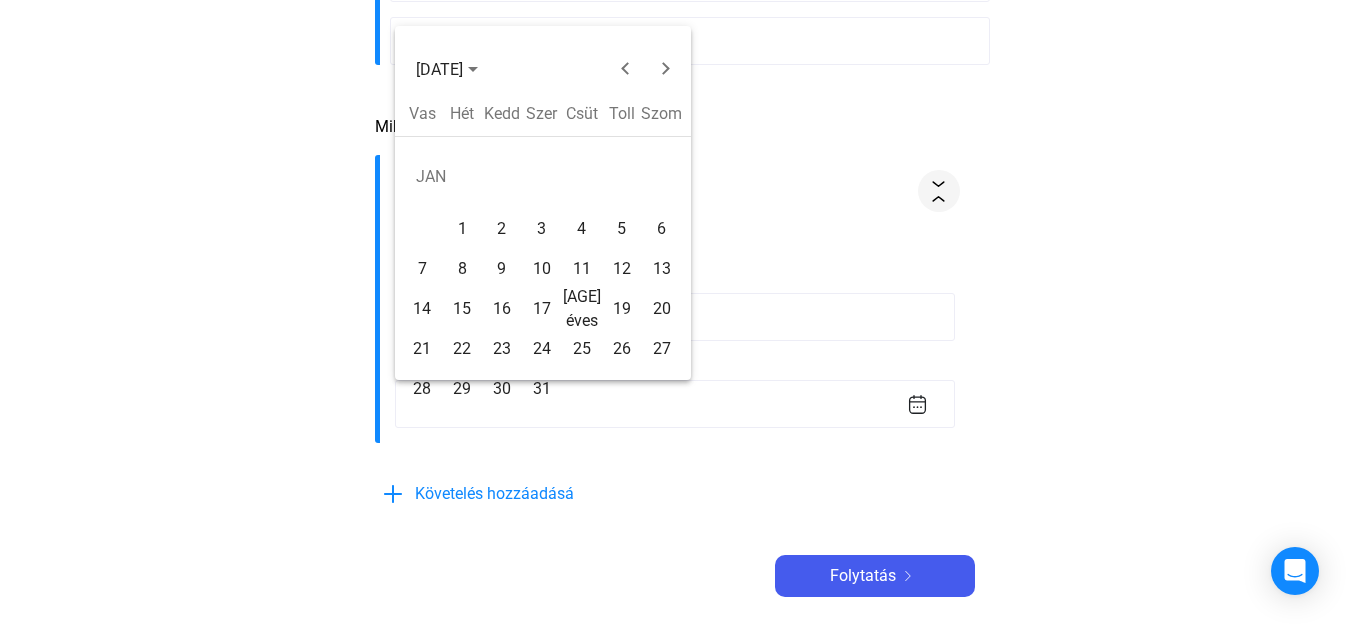 click on "15" at bounding box center [462, 308] 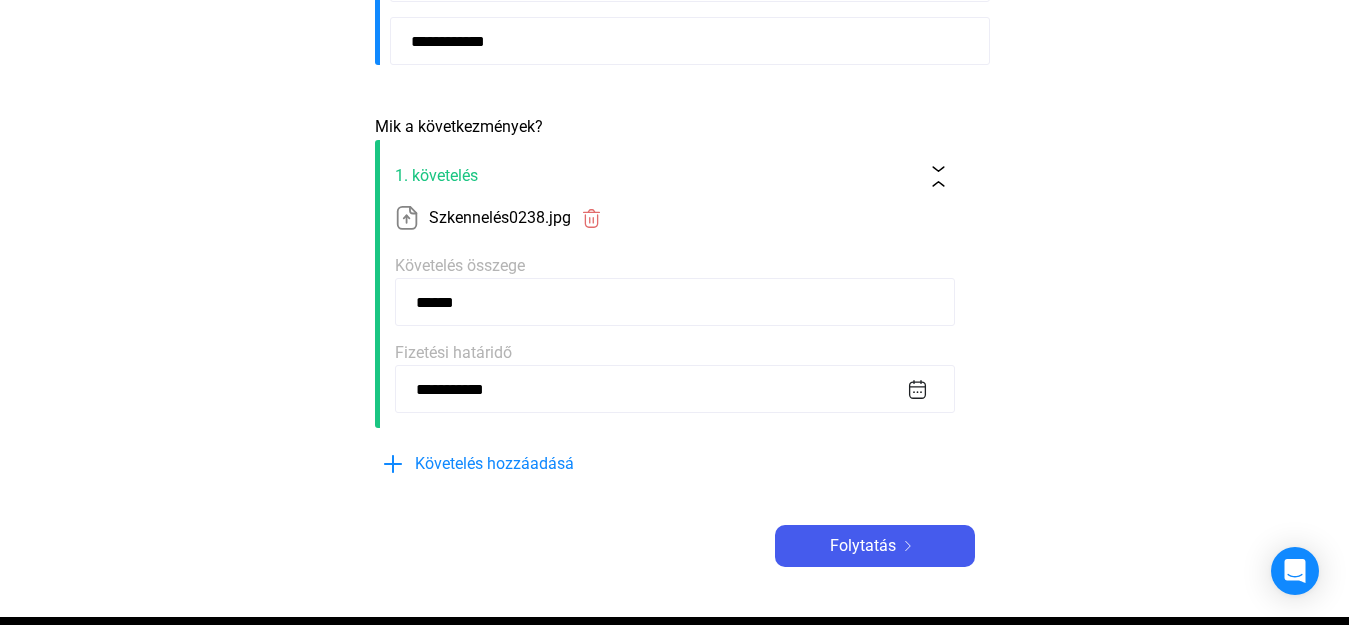 scroll, scrollTop: 900, scrollLeft: 0, axis: vertical 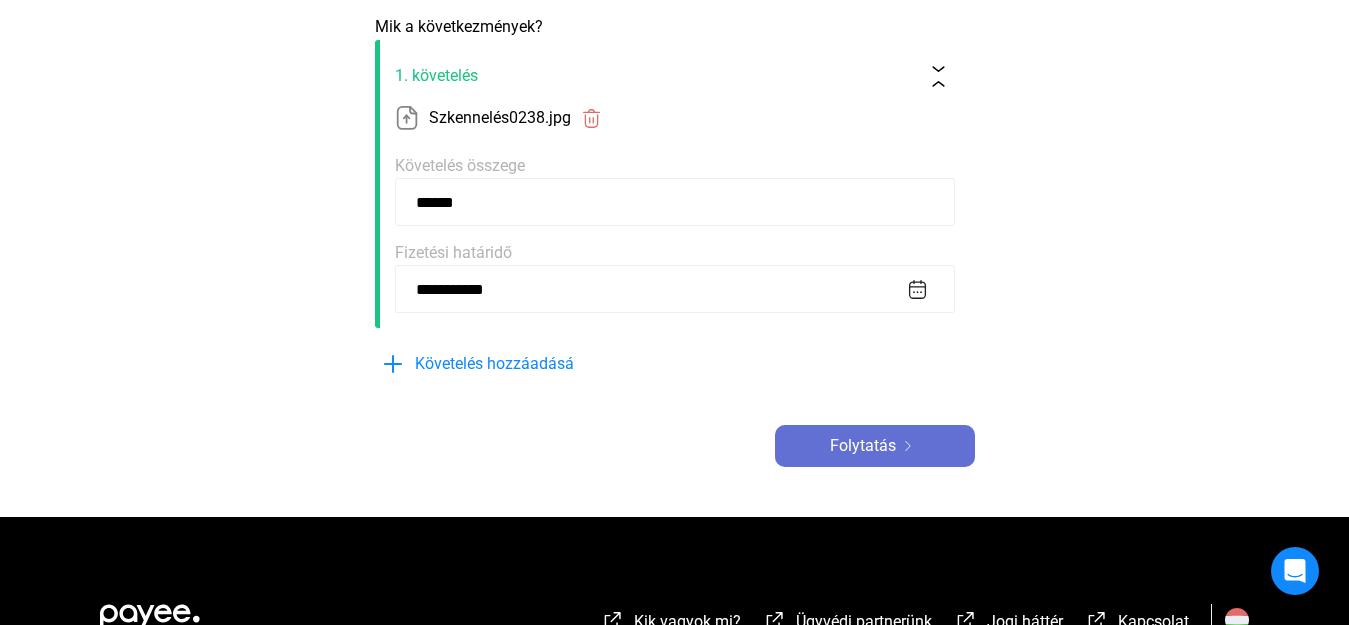 click on "Folytatás" at bounding box center [863, 445] 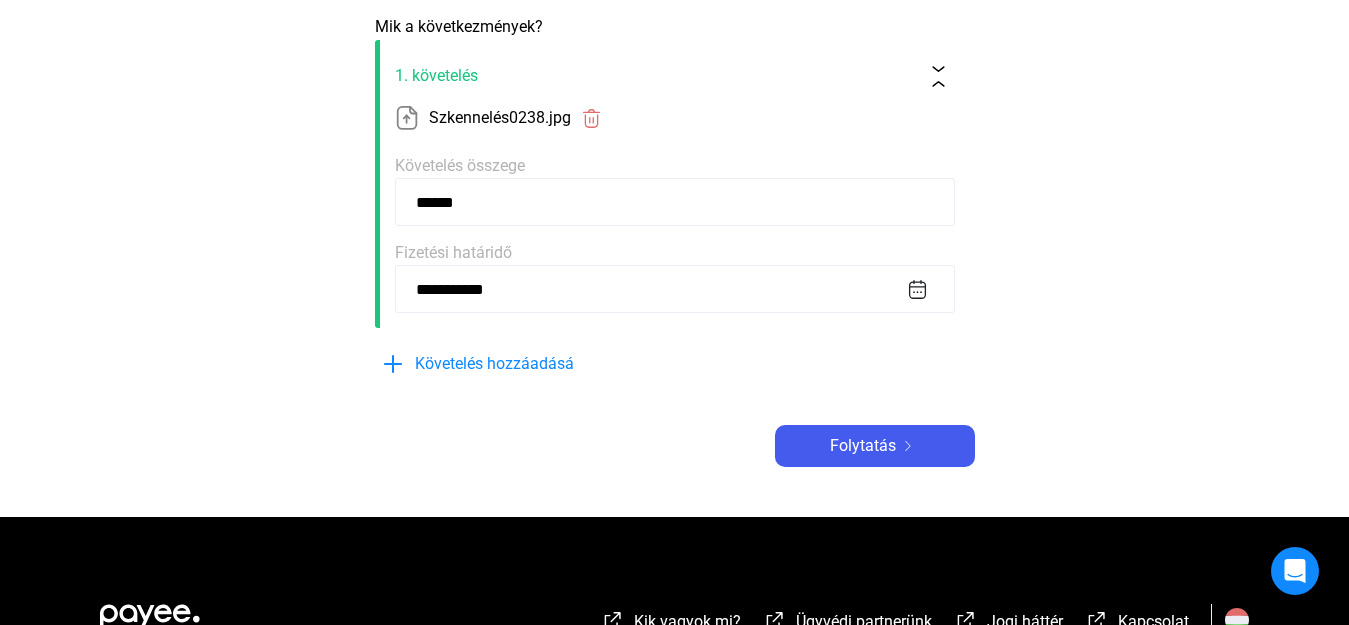 click on "**********" at bounding box center (675, 289) 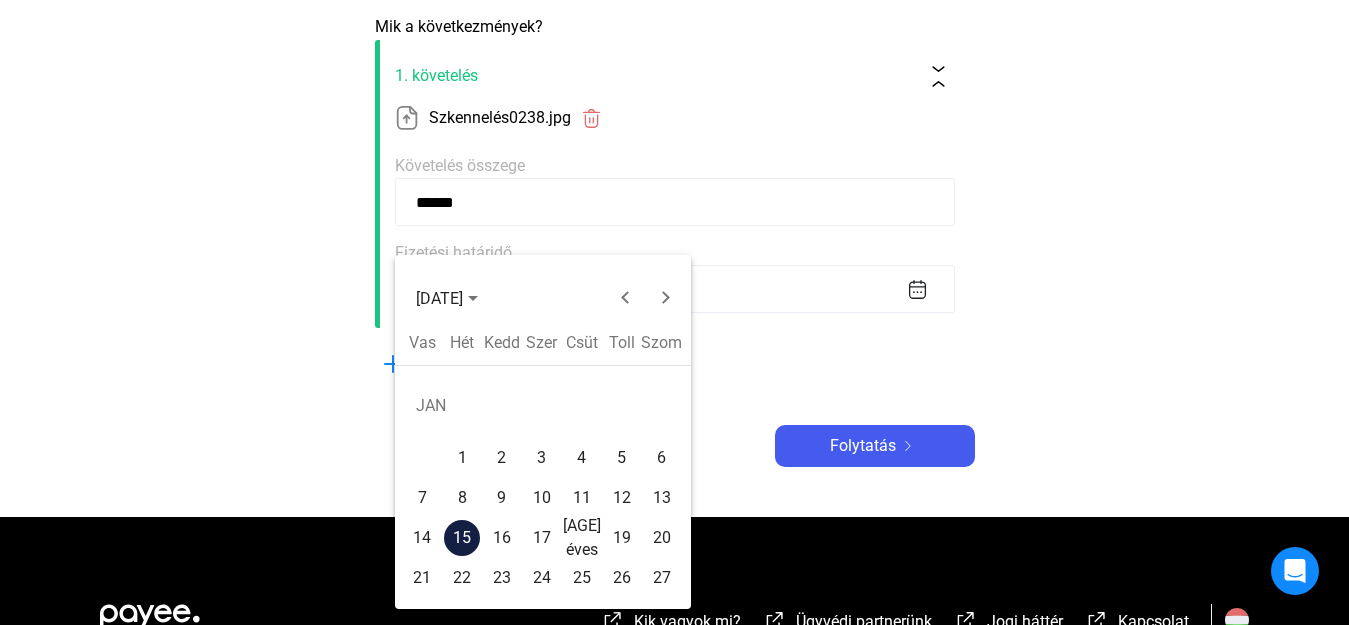 click on "[DATE]" at bounding box center [447, 297] 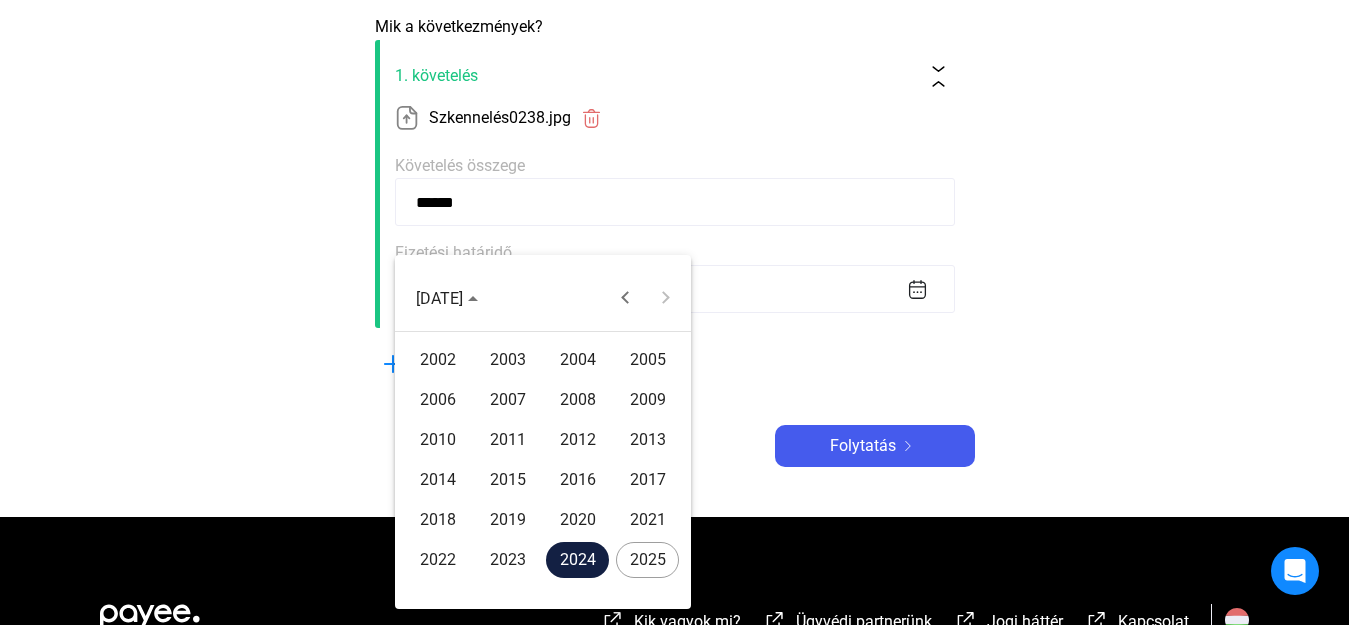 click on "2025" at bounding box center [648, 559] 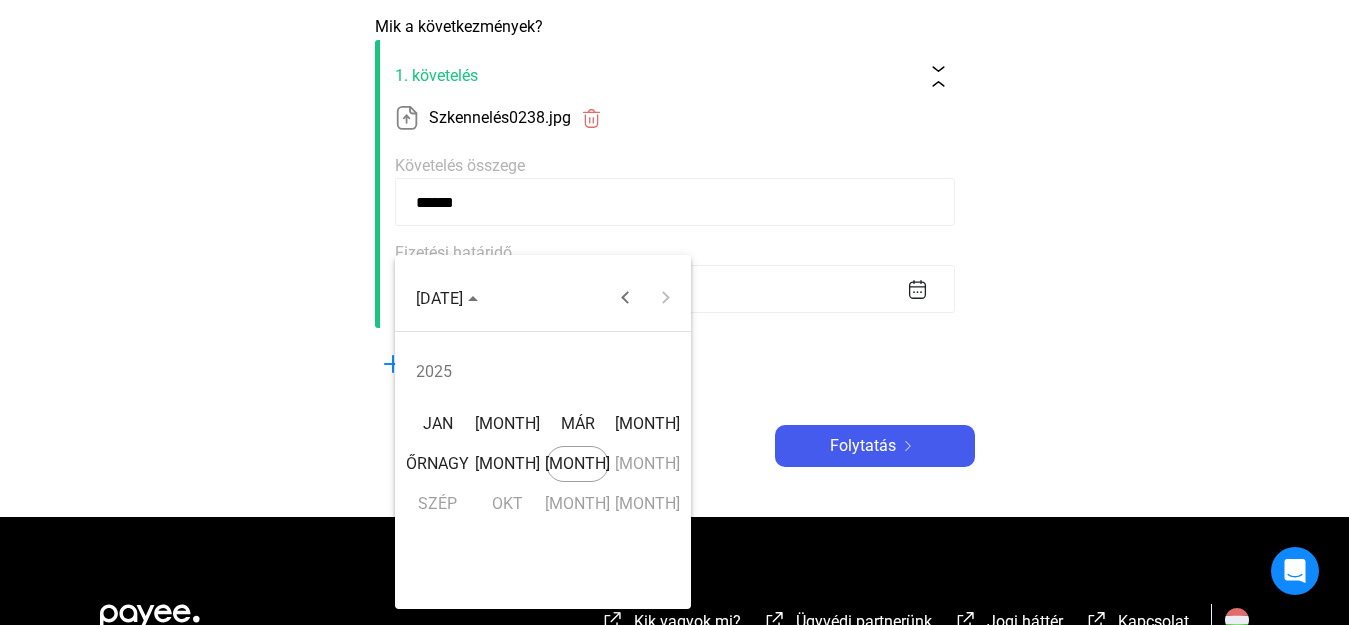 click on "[MONTH]" at bounding box center (577, 463) 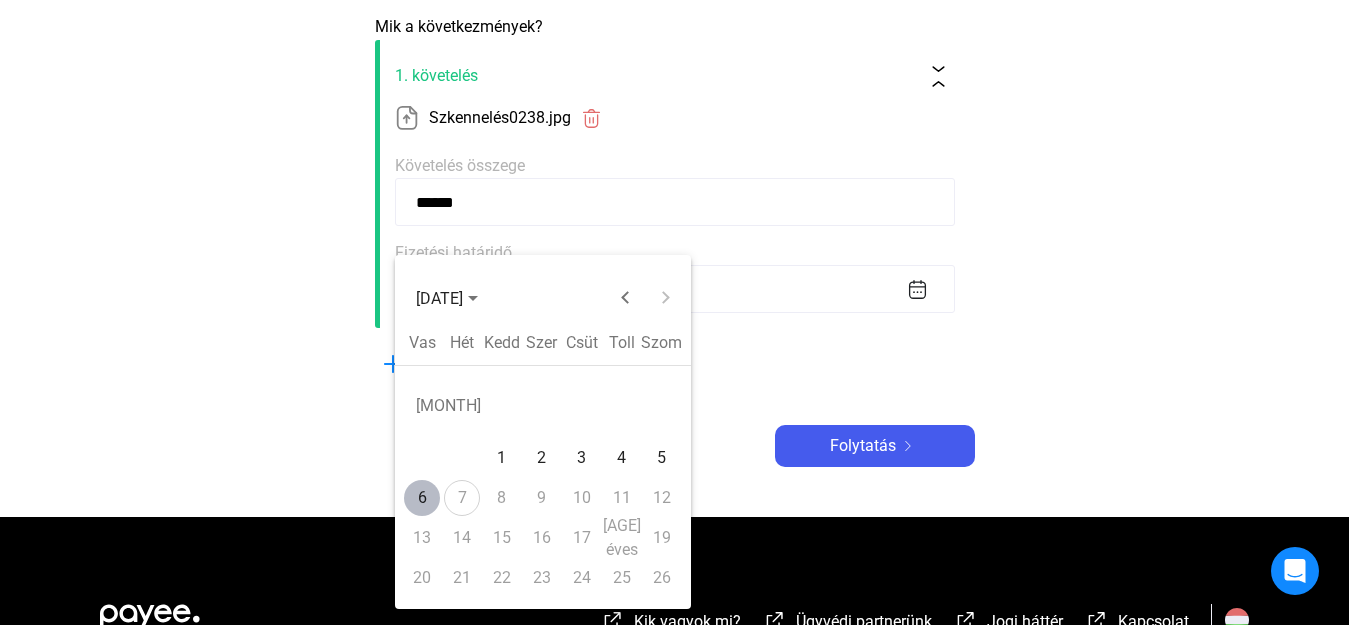 click on "6" at bounding box center [422, 497] 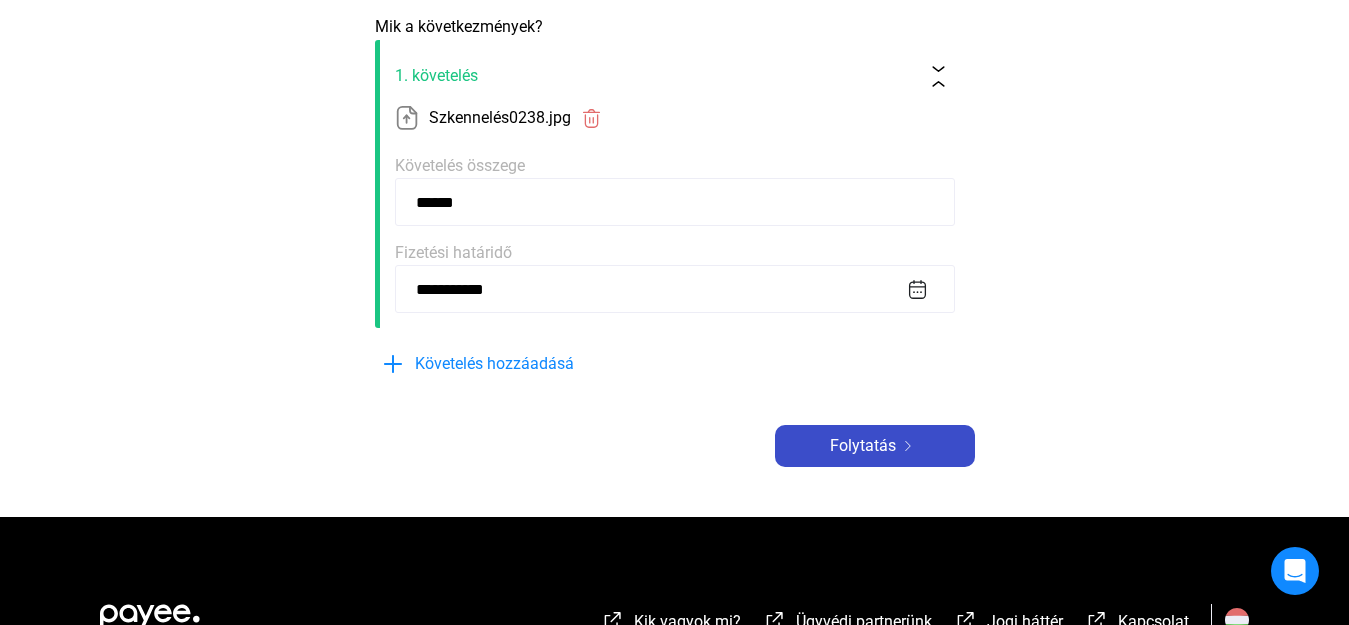 click on "Folytatás" at bounding box center (863, 445) 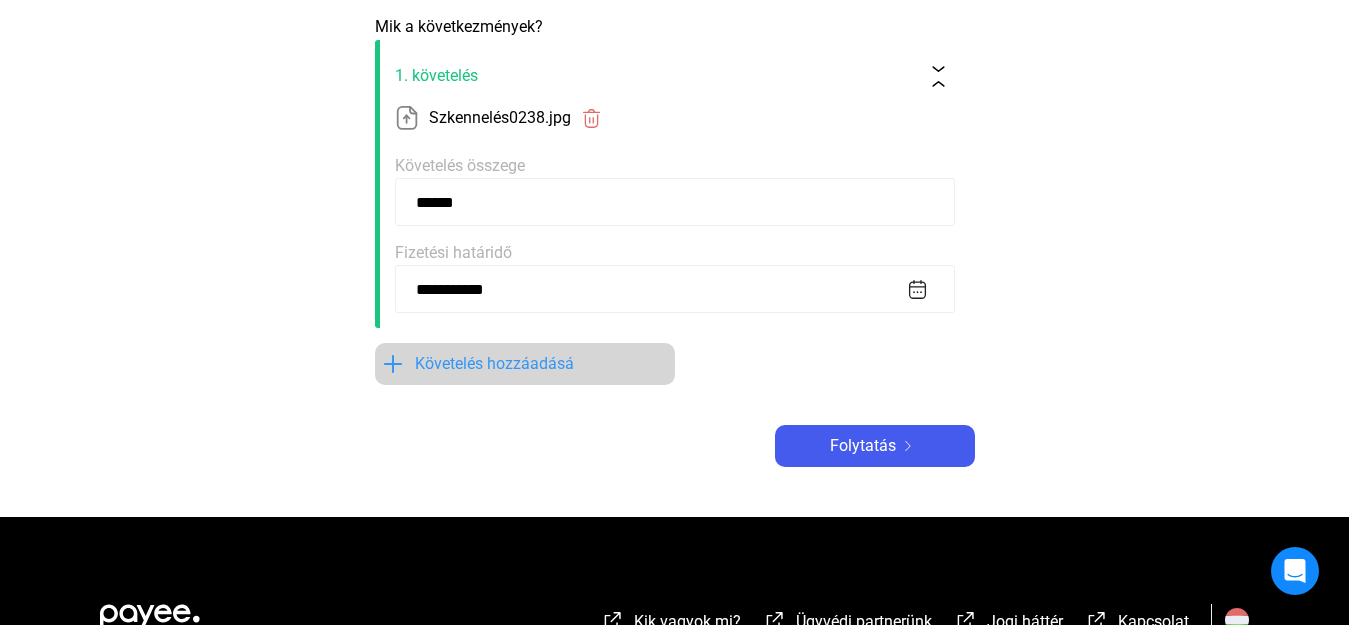 click on "Követelés hozzáadásá" at bounding box center [494, 363] 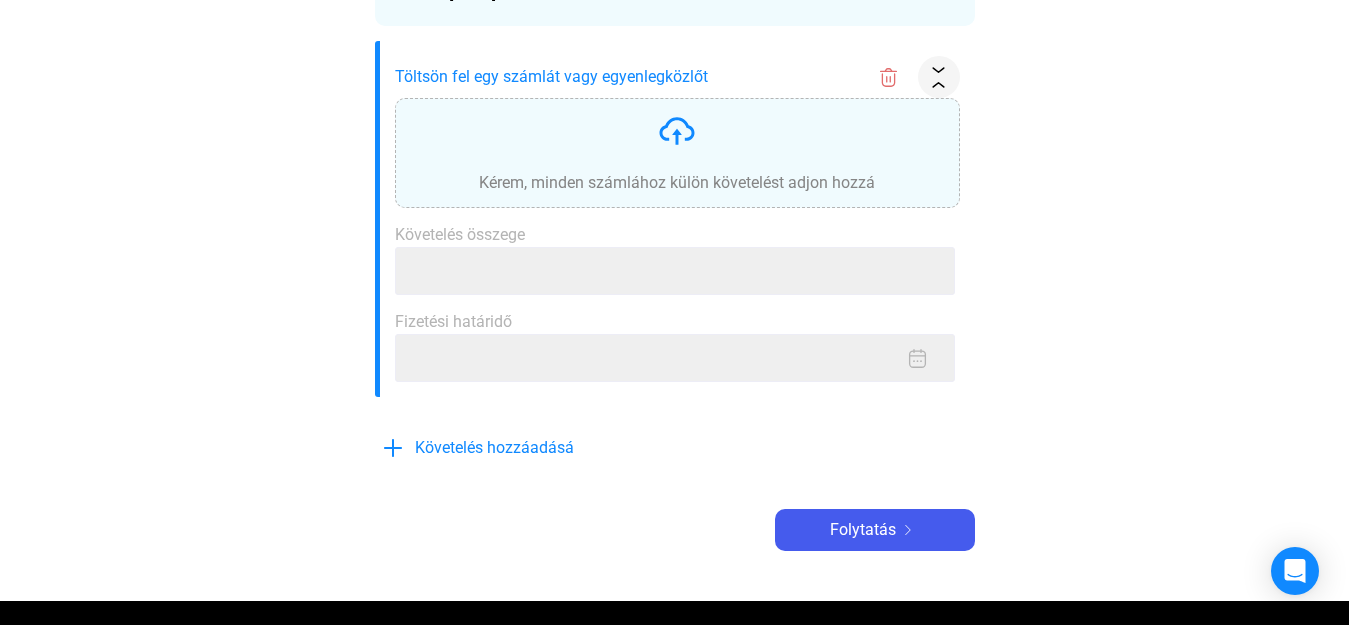 scroll, scrollTop: 1124, scrollLeft: 0, axis: vertical 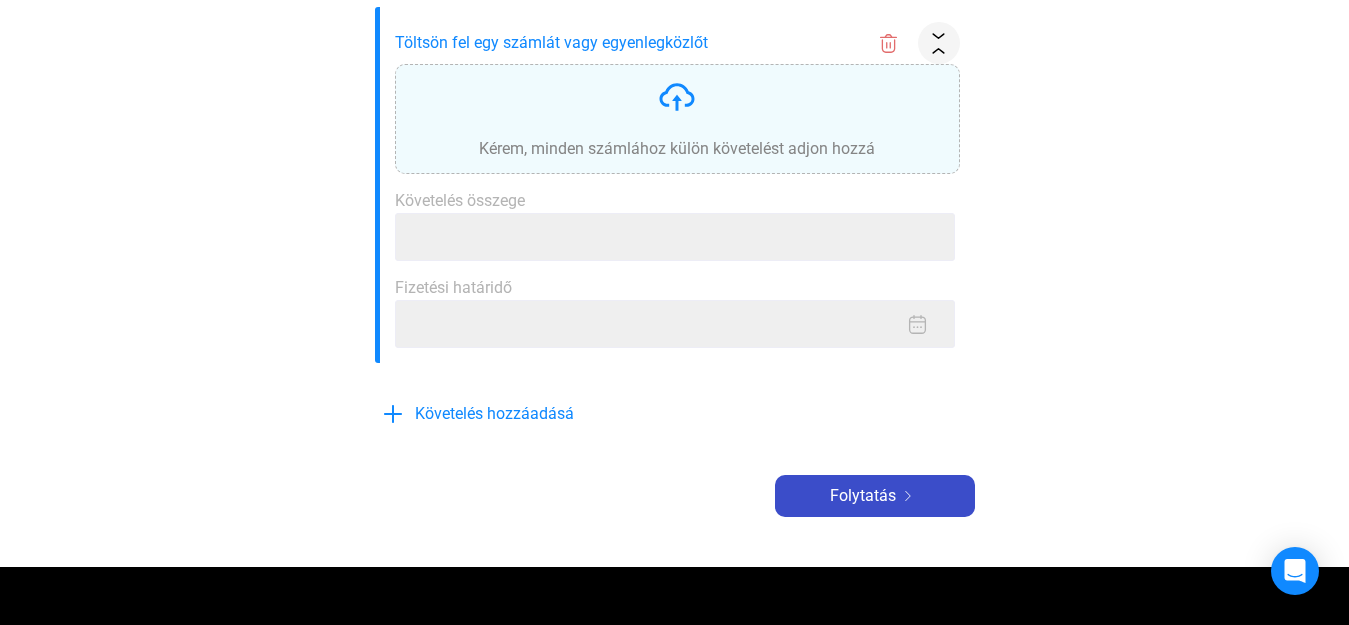 click on "Folytatás" at bounding box center [875, 496] 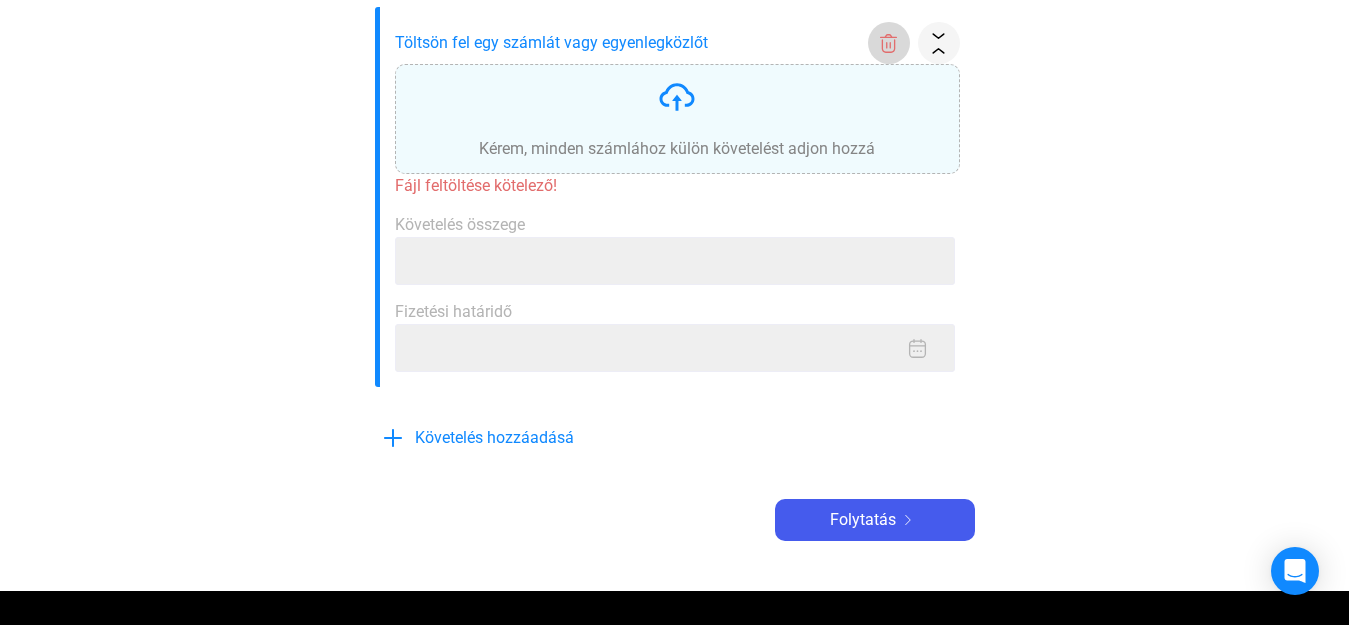 click at bounding box center (888, 43) 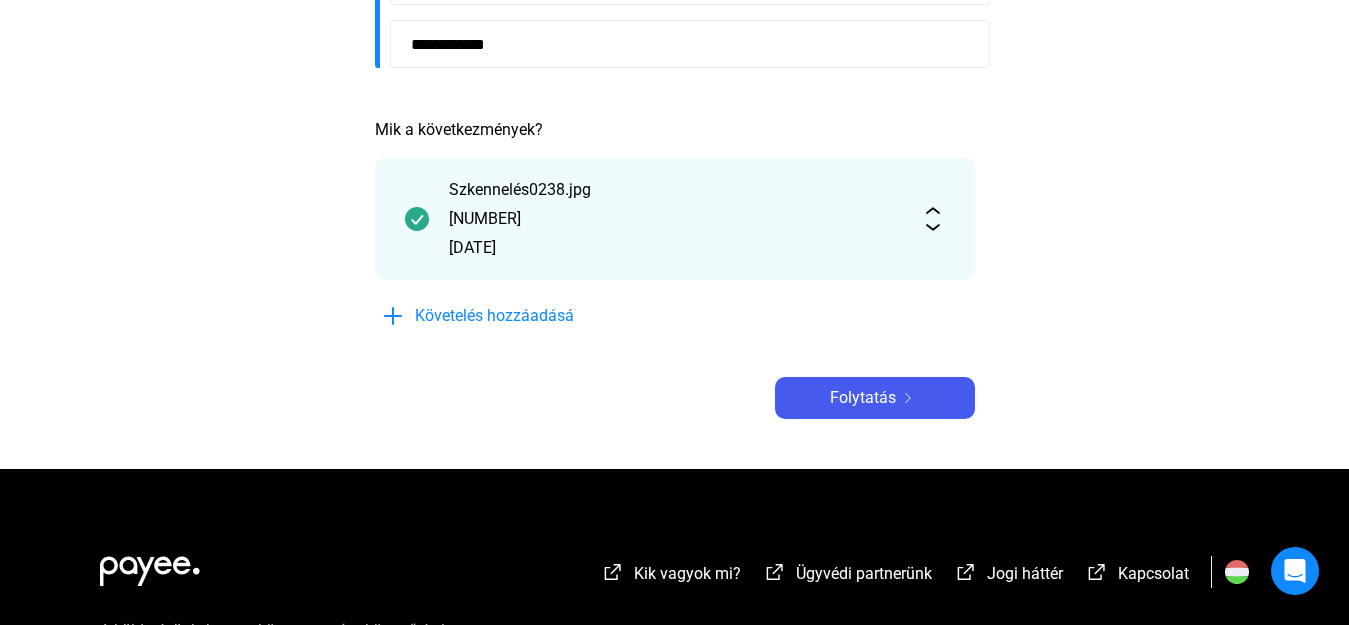 scroll, scrollTop: 862, scrollLeft: 0, axis: vertical 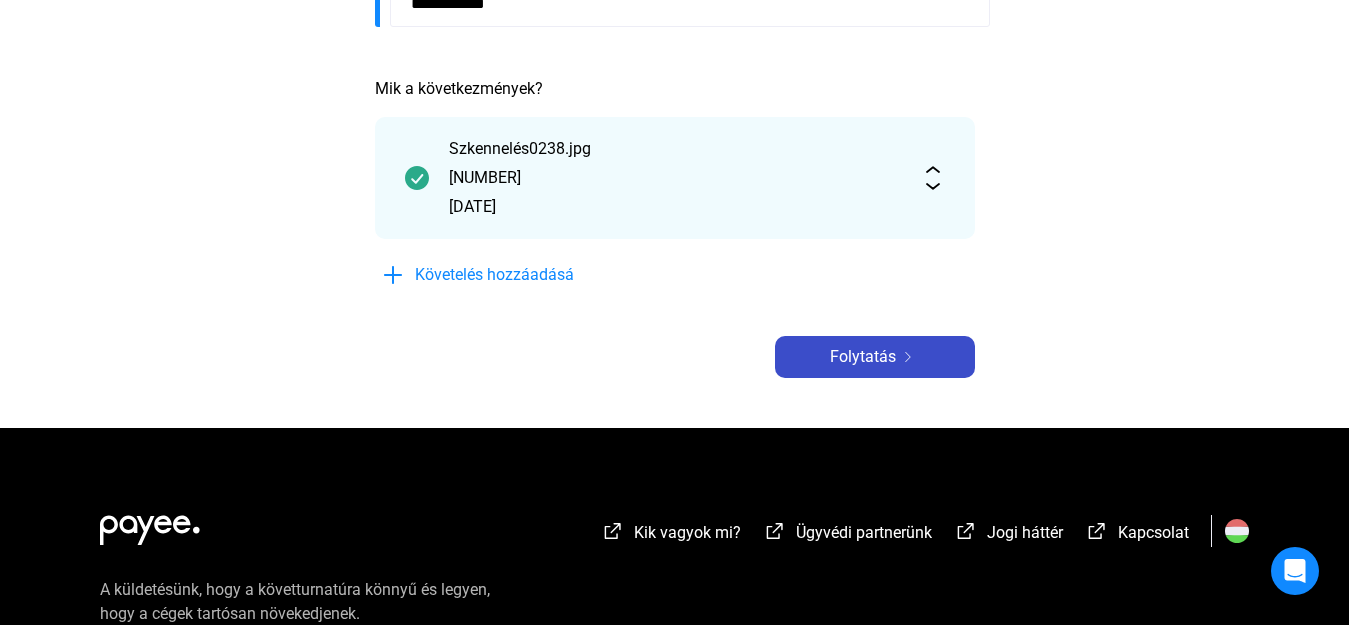 click on "Folytatás" at bounding box center (863, 356) 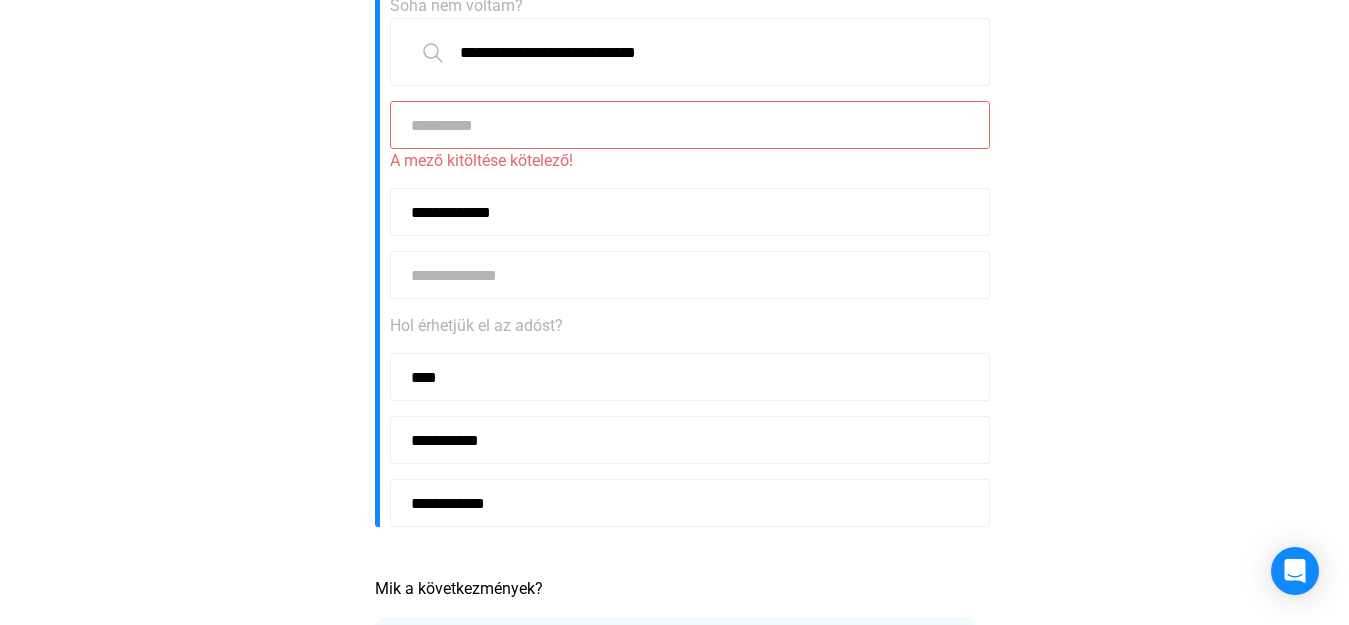 scroll, scrollTop: 262, scrollLeft: 0, axis: vertical 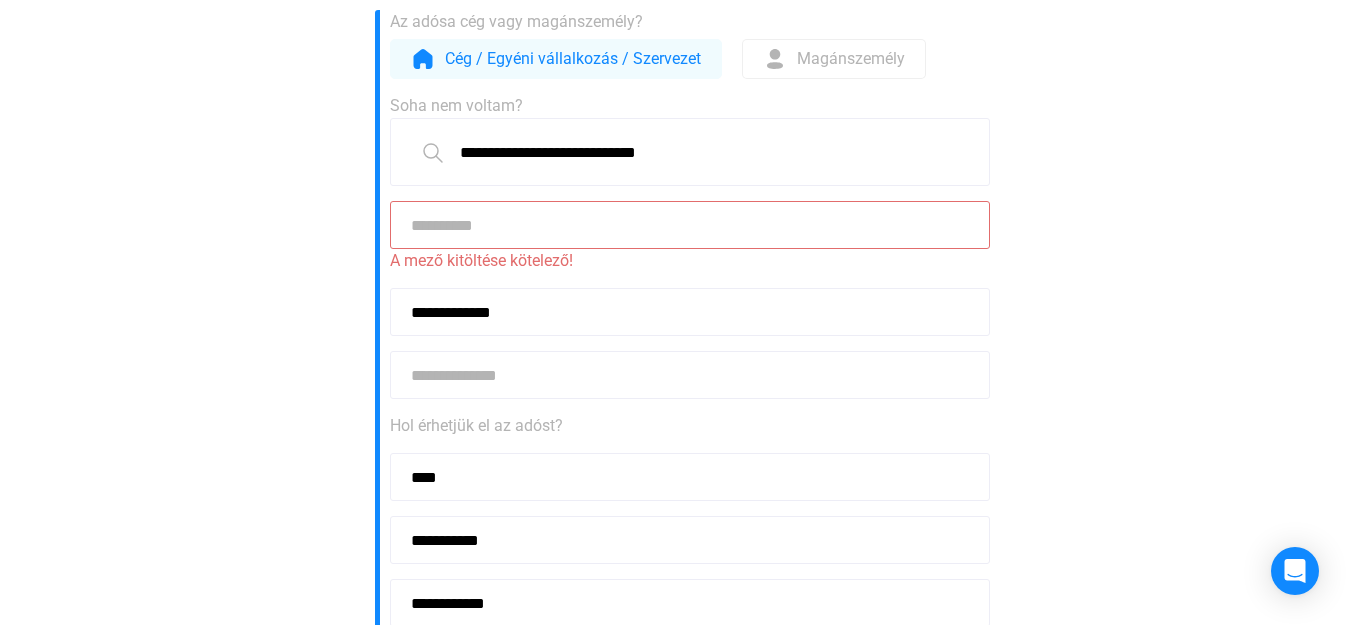 click at bounding box center [690, 225] 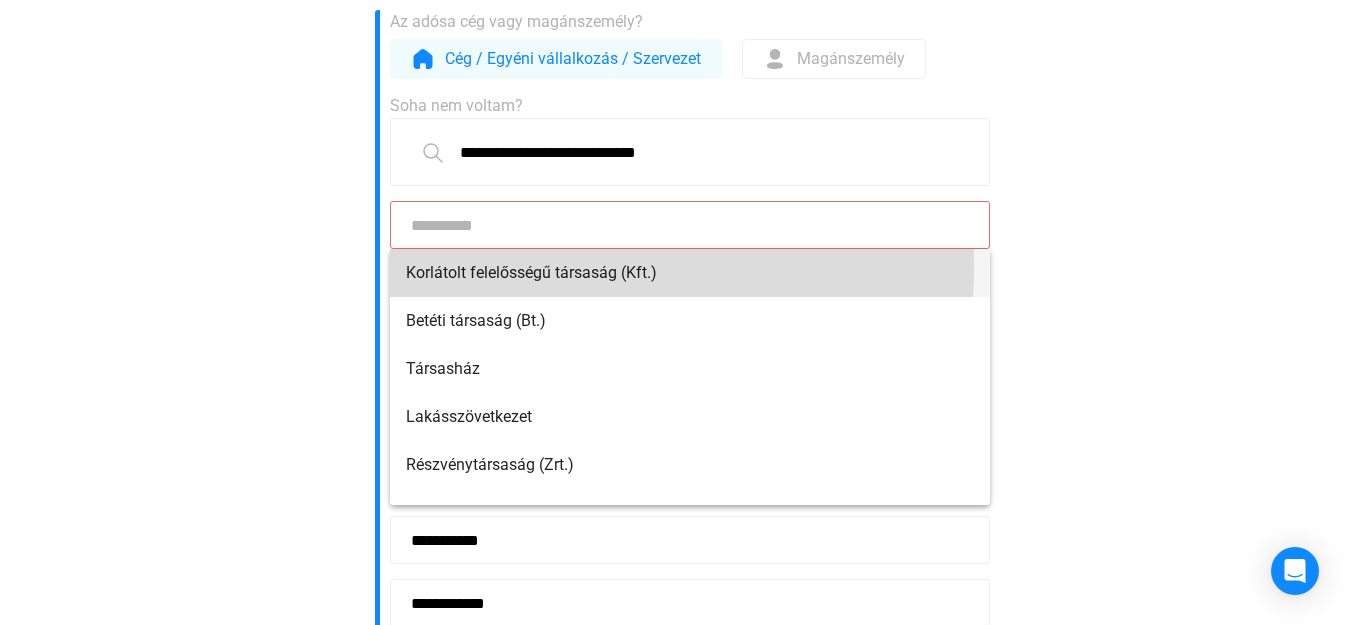 click on "Korlátolt felelősségű társaság (Kft.)" at bounding box center [531, 272] 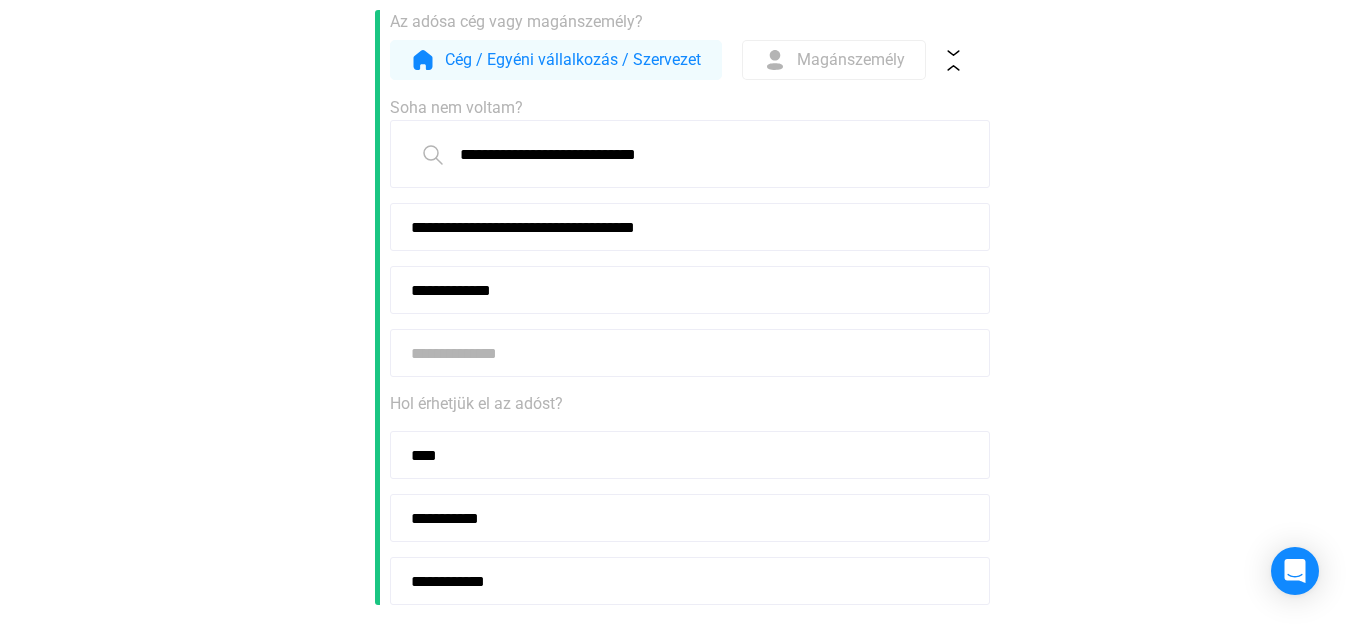 click on "**********" at bounding box center [690, 227] 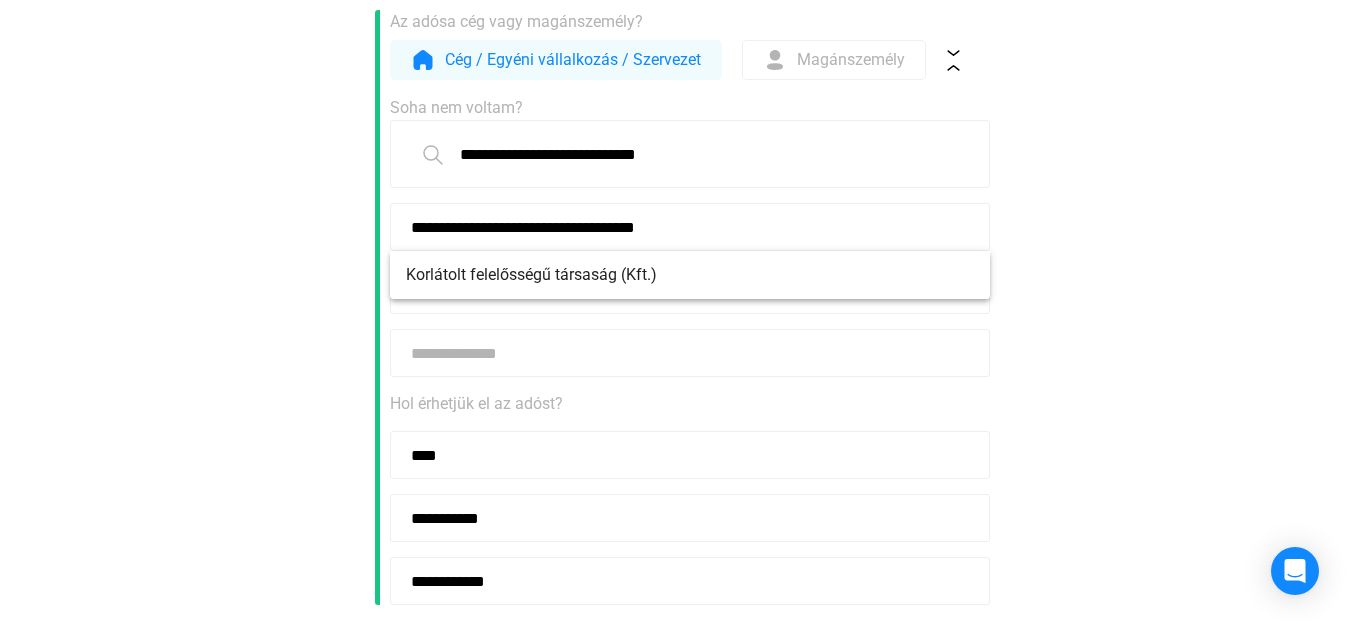 drag, startPoint x: 729, startPoint y: 219, endPoint x: 279, endPoint y: 266, distance: 452.44778 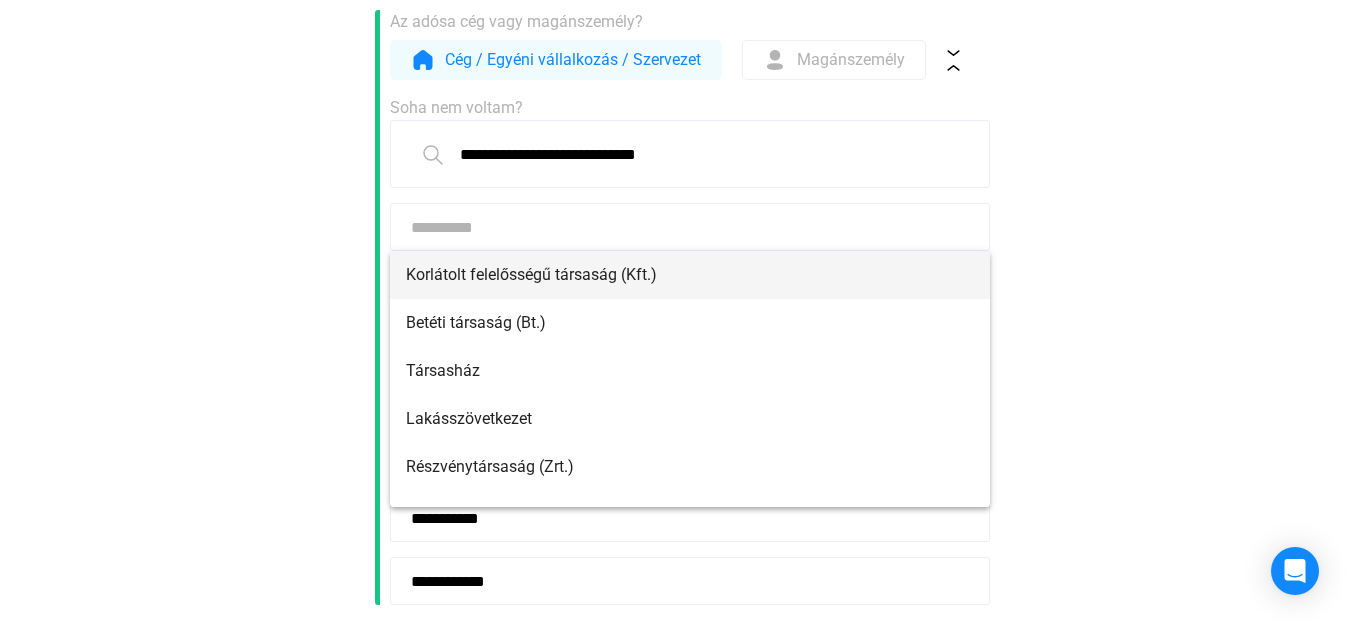 type 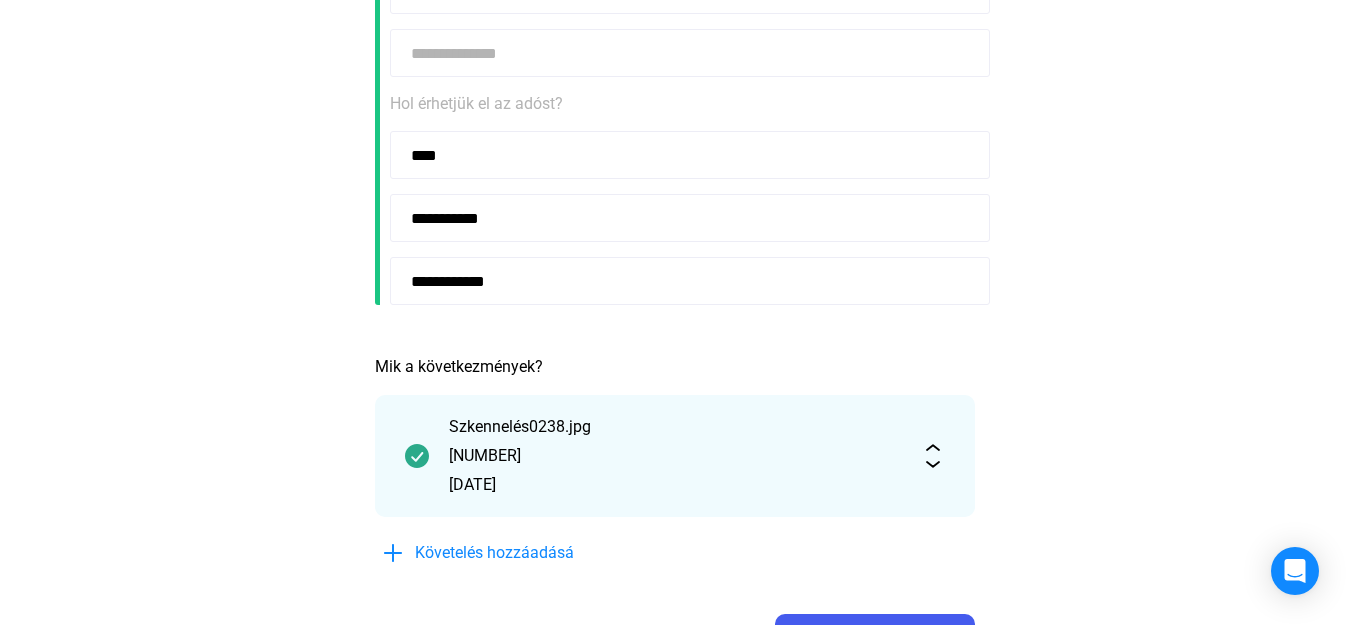 scroll, scrollTop: 662, scrollLeft: 0, axis: vertical 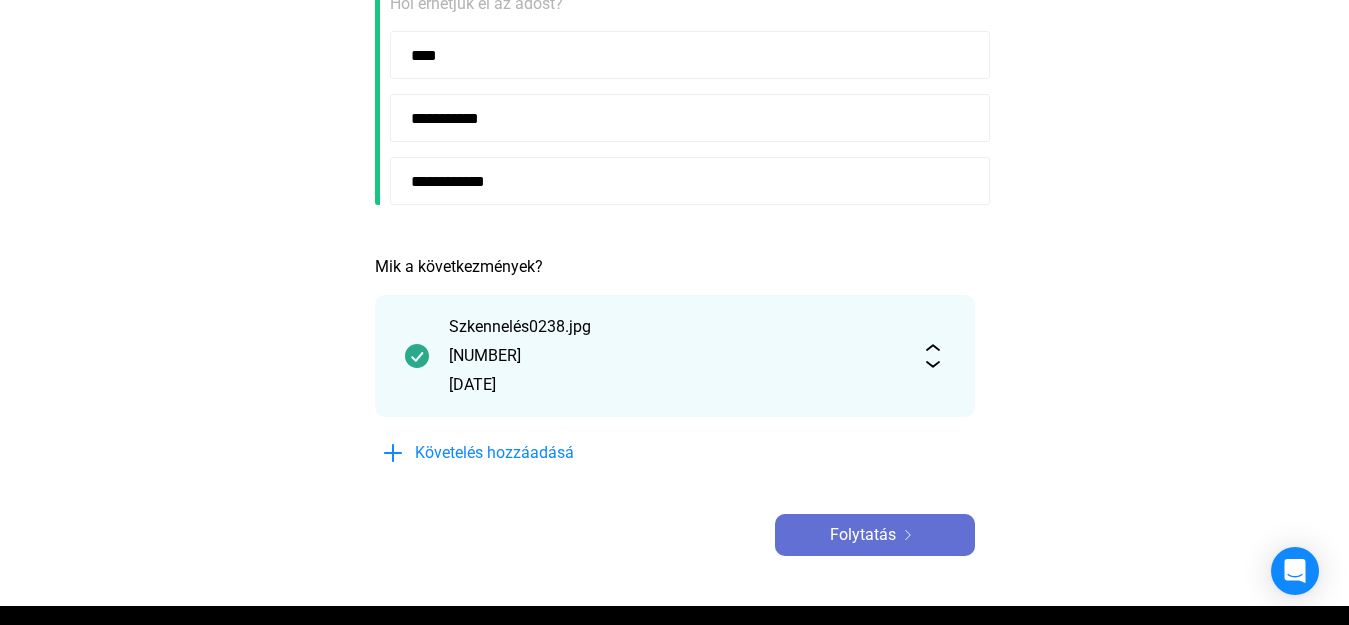 click on "Folytatás" at bounding box center (863, 535) 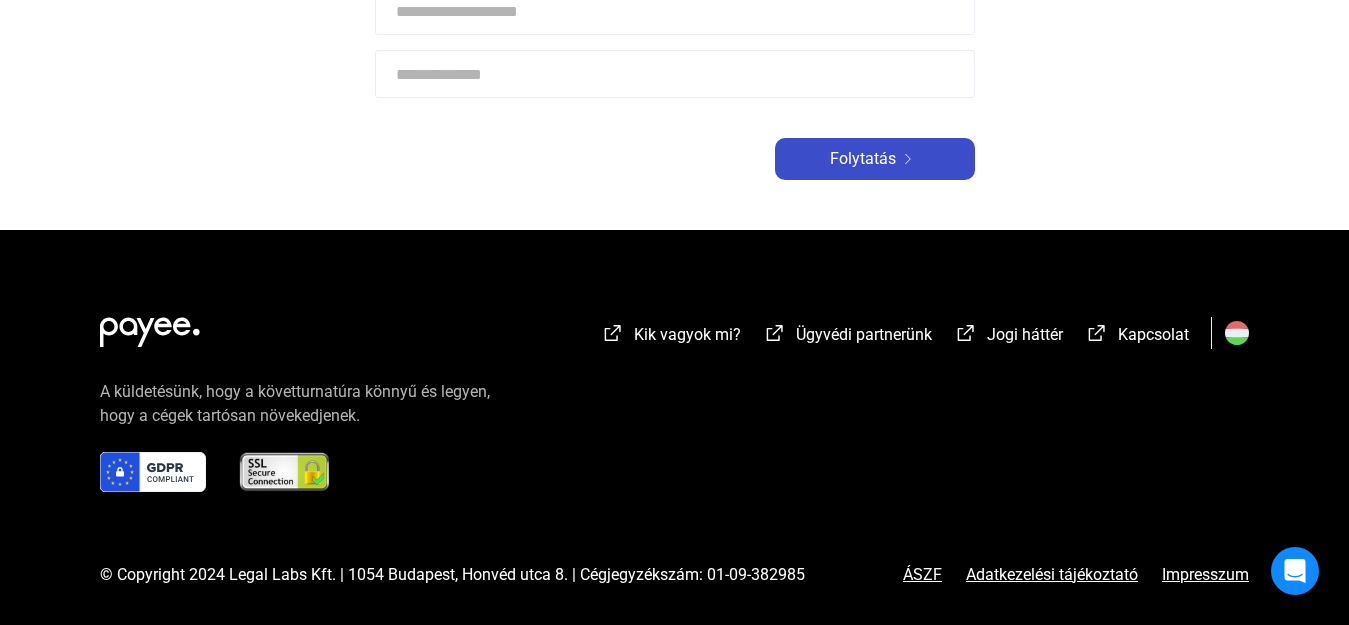 scroll, scrollTop: 0, scrollLeft: 0, axis: both 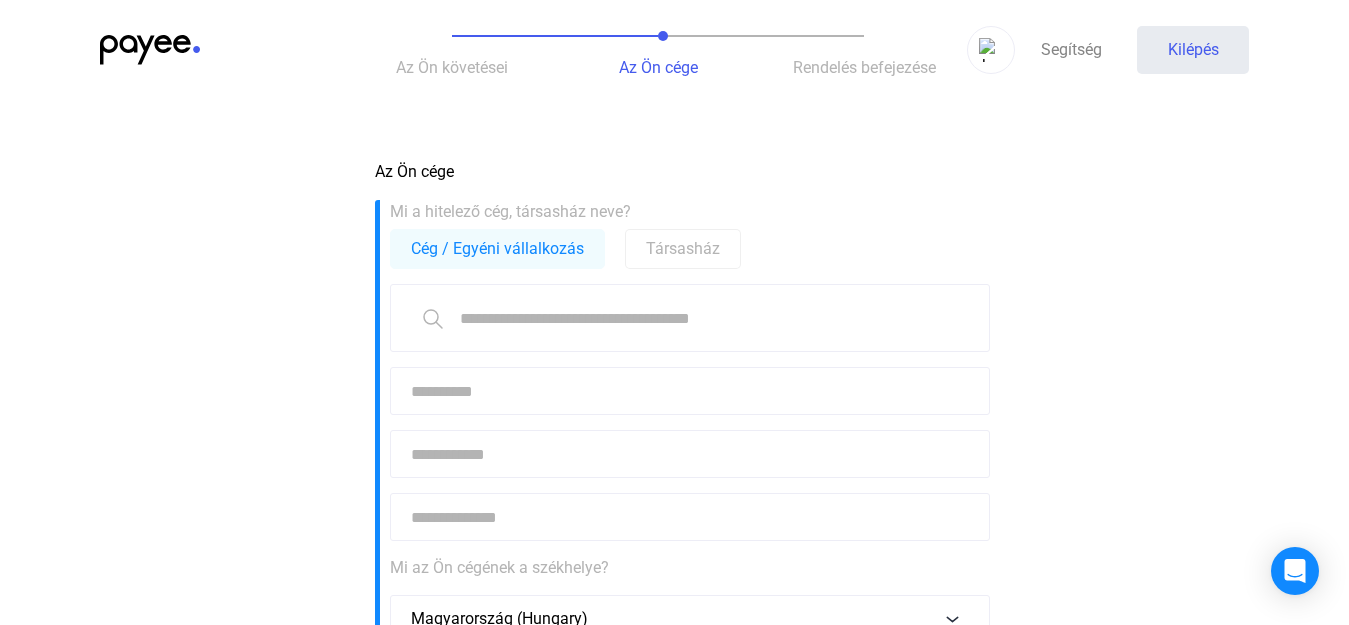 click at bounding box center [690, 318] 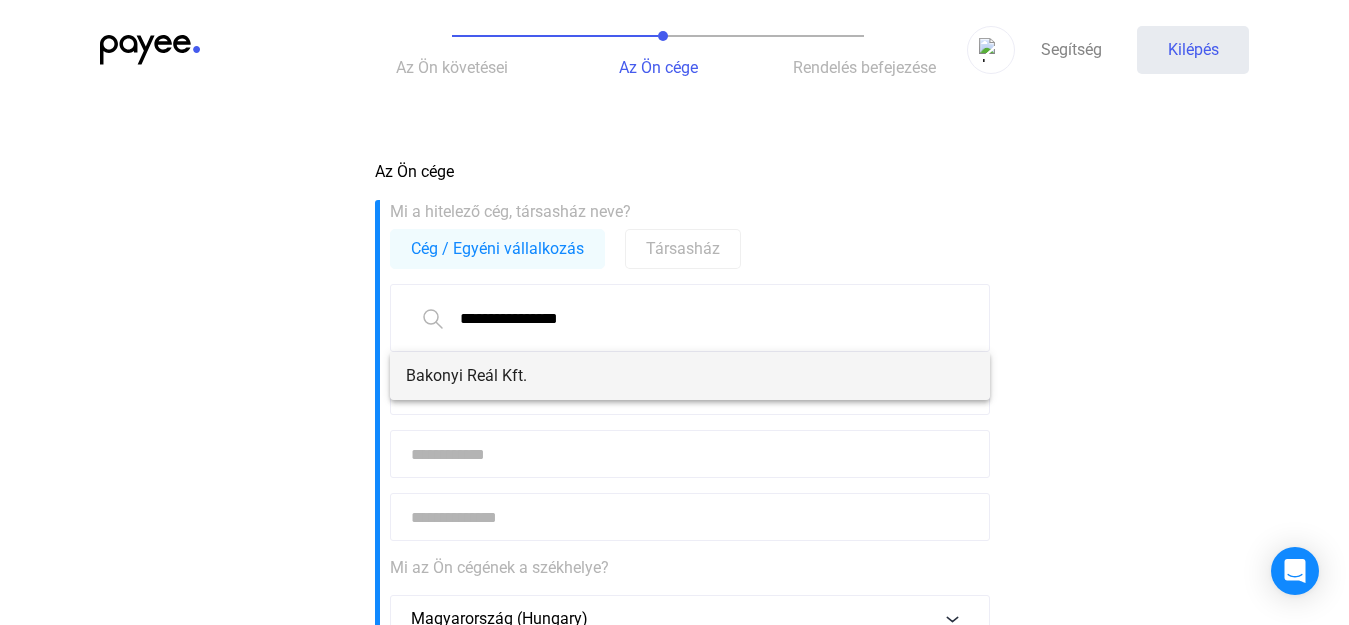 type on "**********" 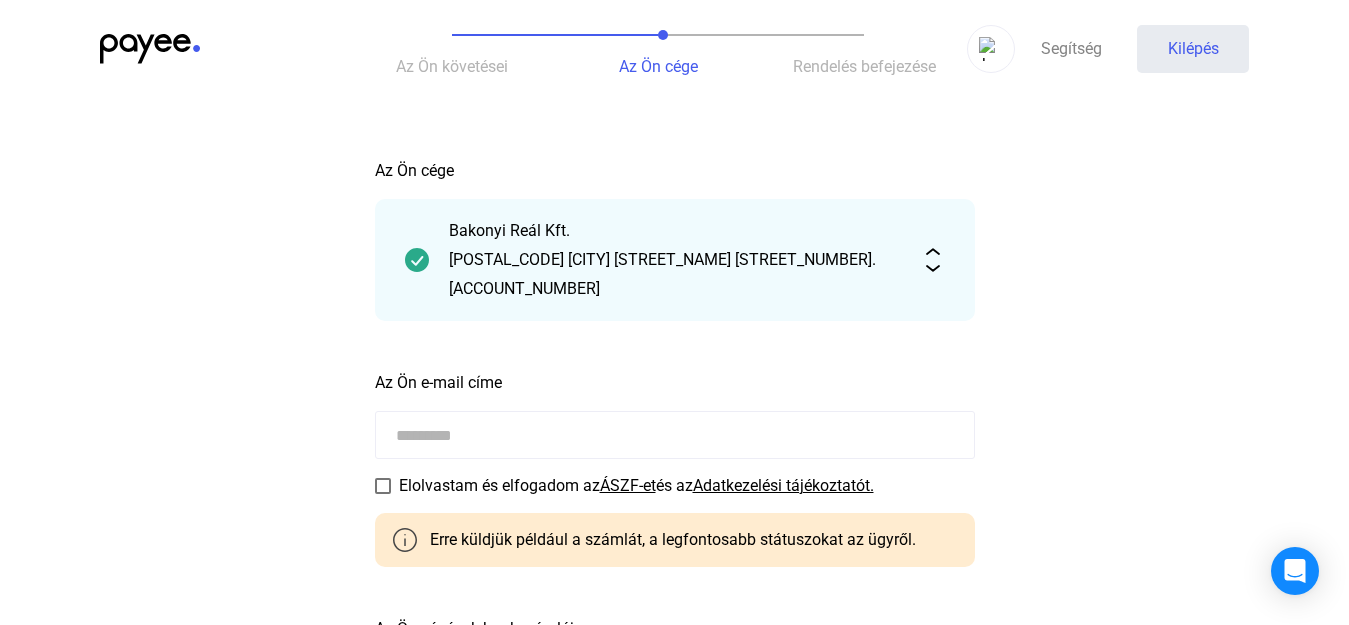 scroll, scrollTop: 100, scrollLeft: 0, axis: vertical 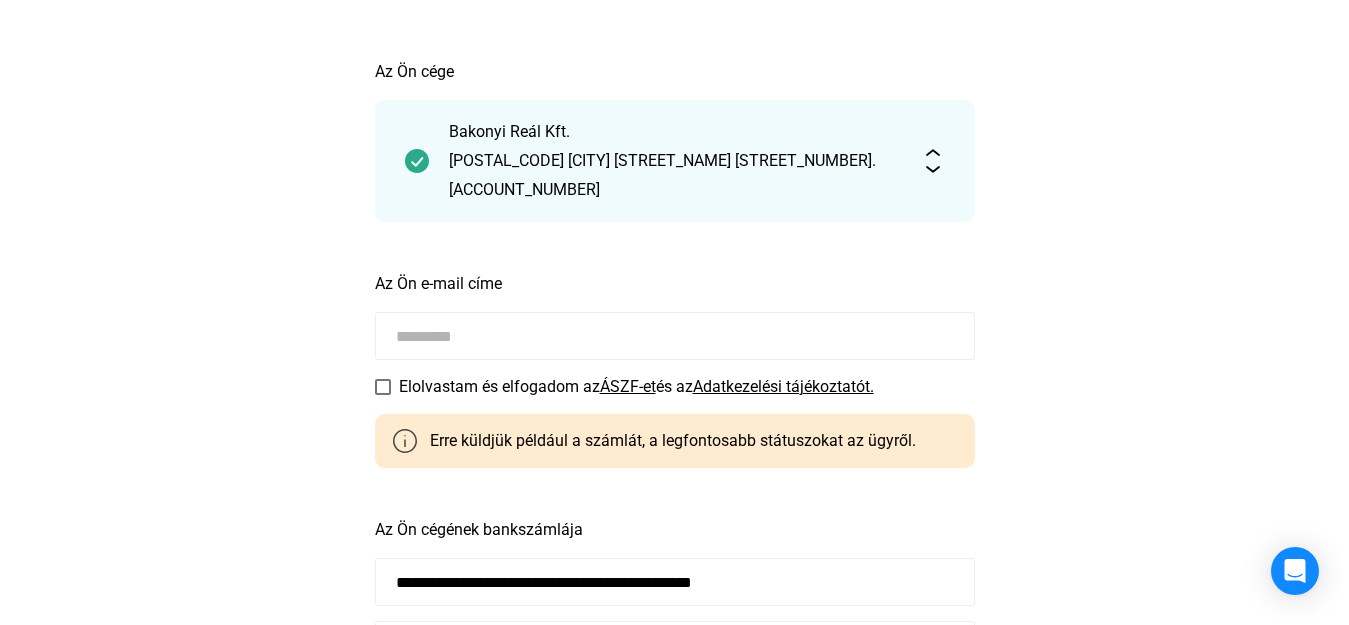 click at bounding box center (675, 336) 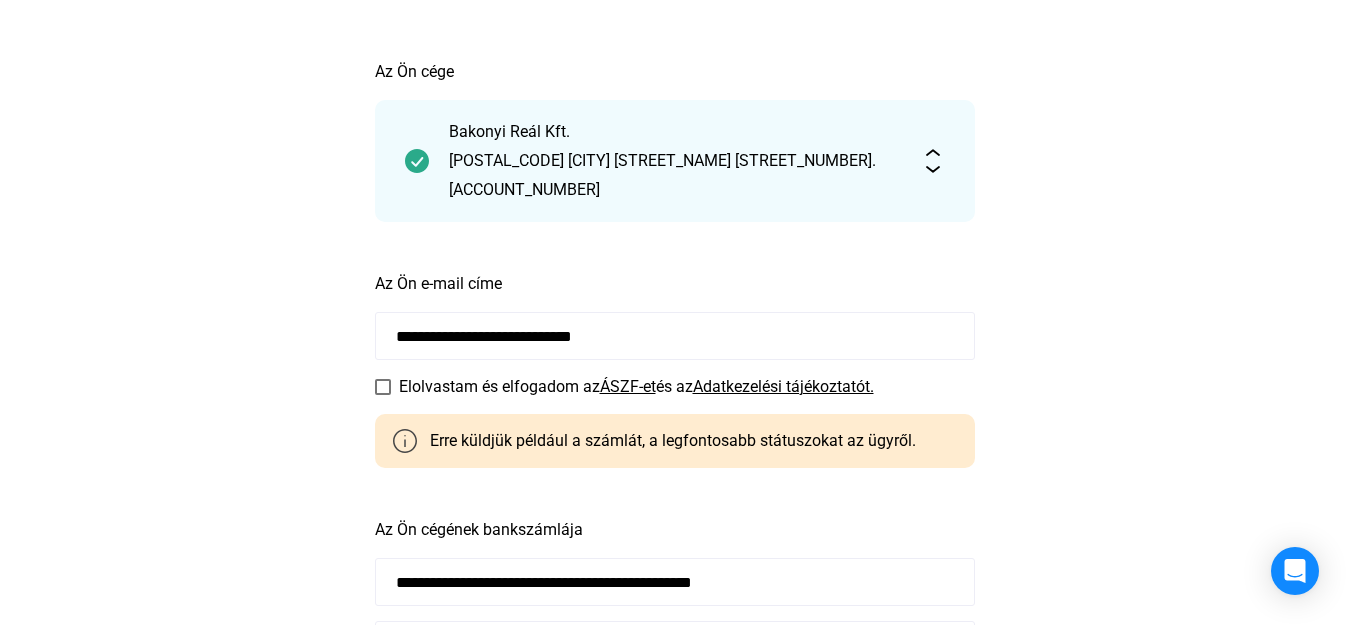 type on "**********" 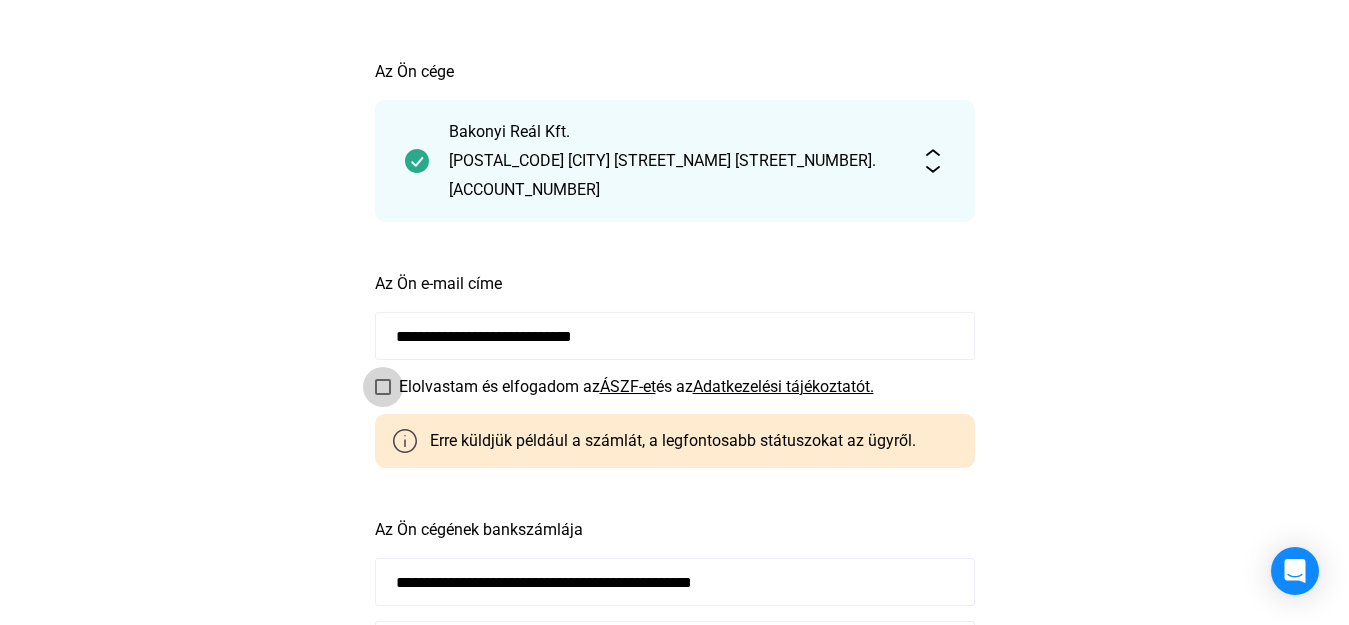 click at bounding box center (383, 387) 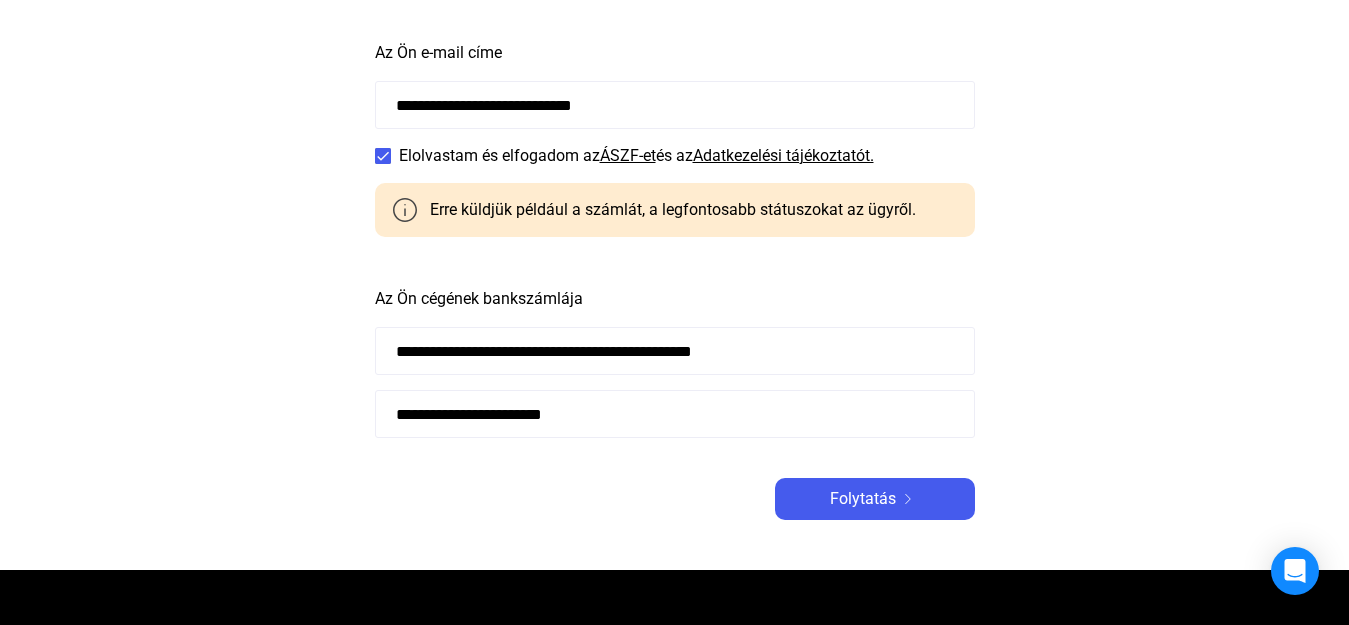 scroll, scrollTop: 400, scrollLeft: 0, axis: vertical 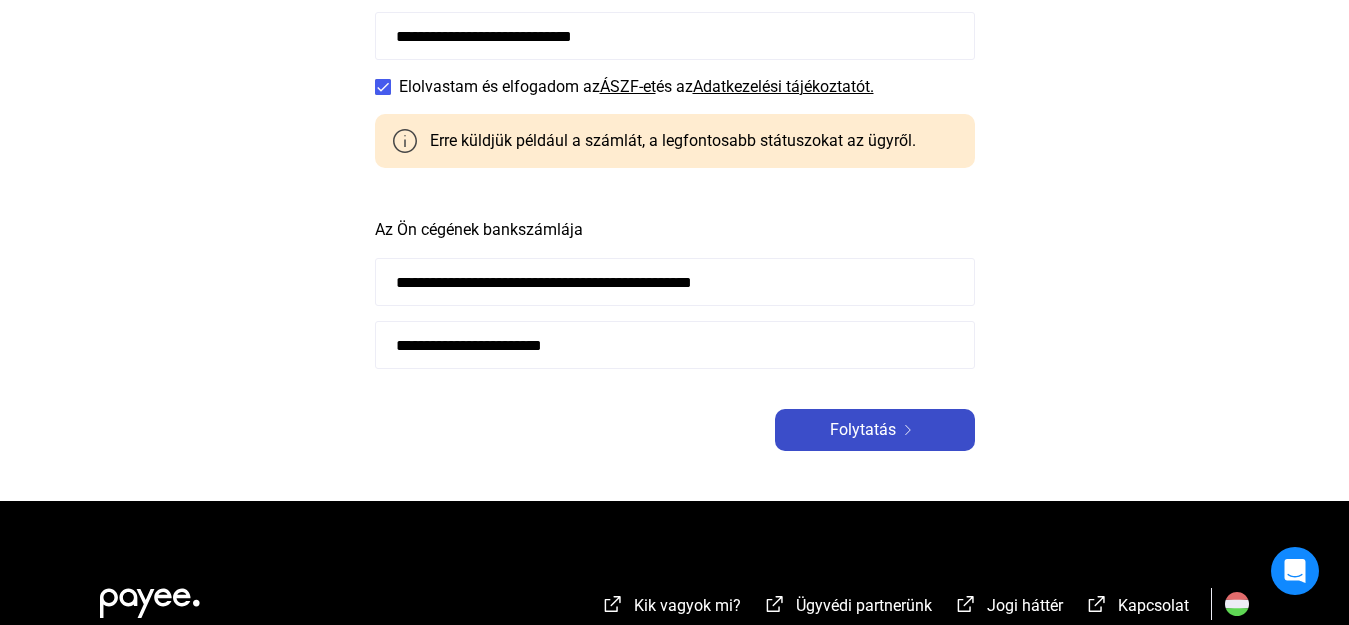 click on "Folytatás" at bounding box center [863, 429] 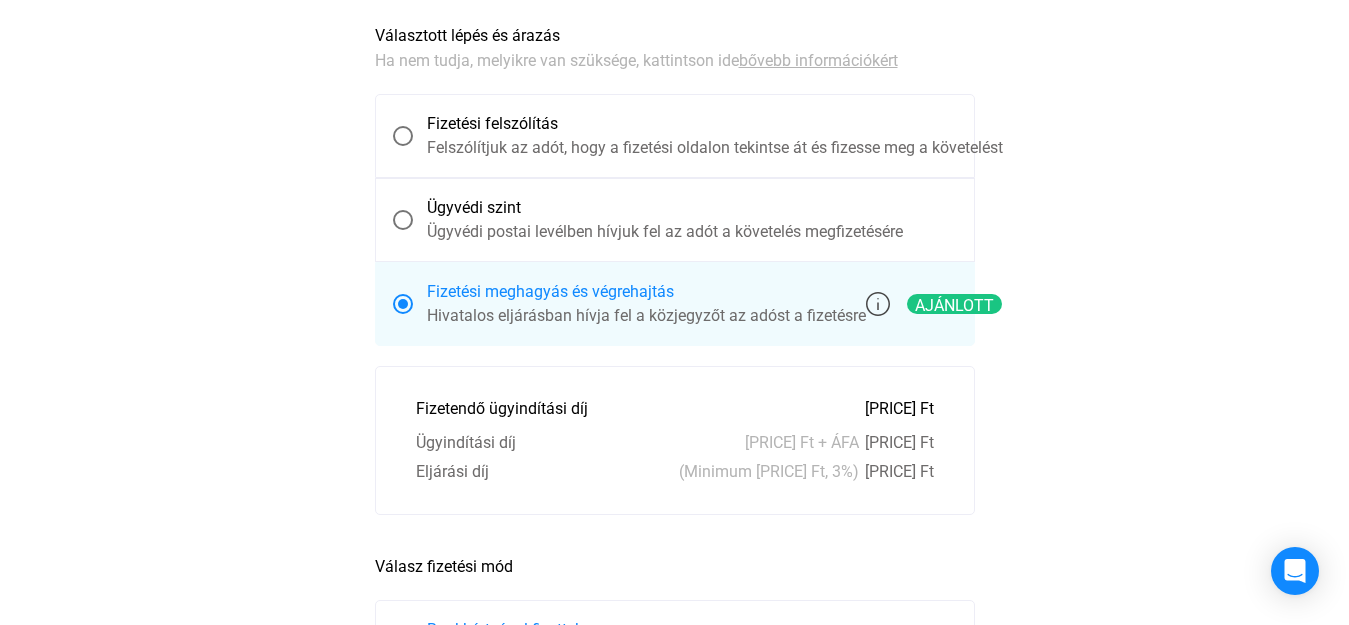 scroll, scrollTop: 500, scrollLeft: 0, axis: vertical 